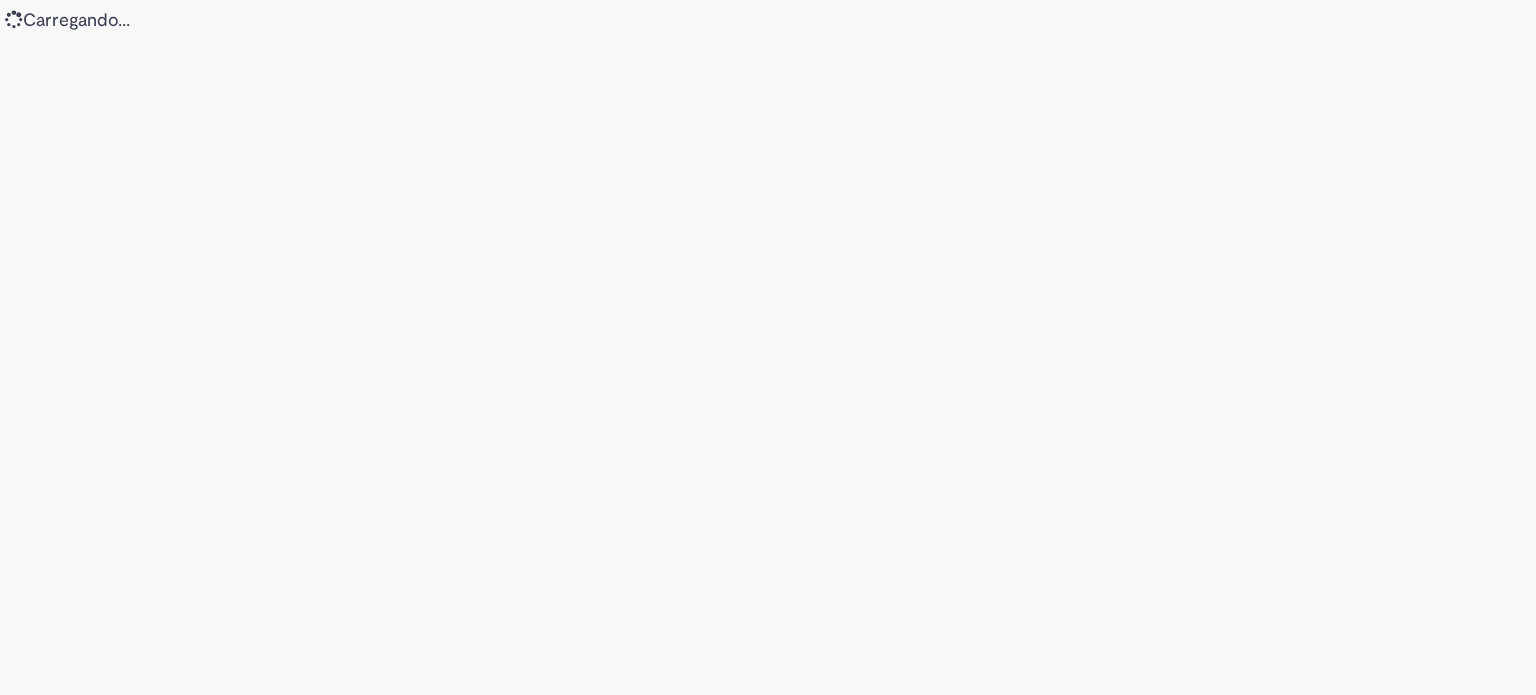 scroll, scrollTop: 0, scrollLeft: 0, axis: both 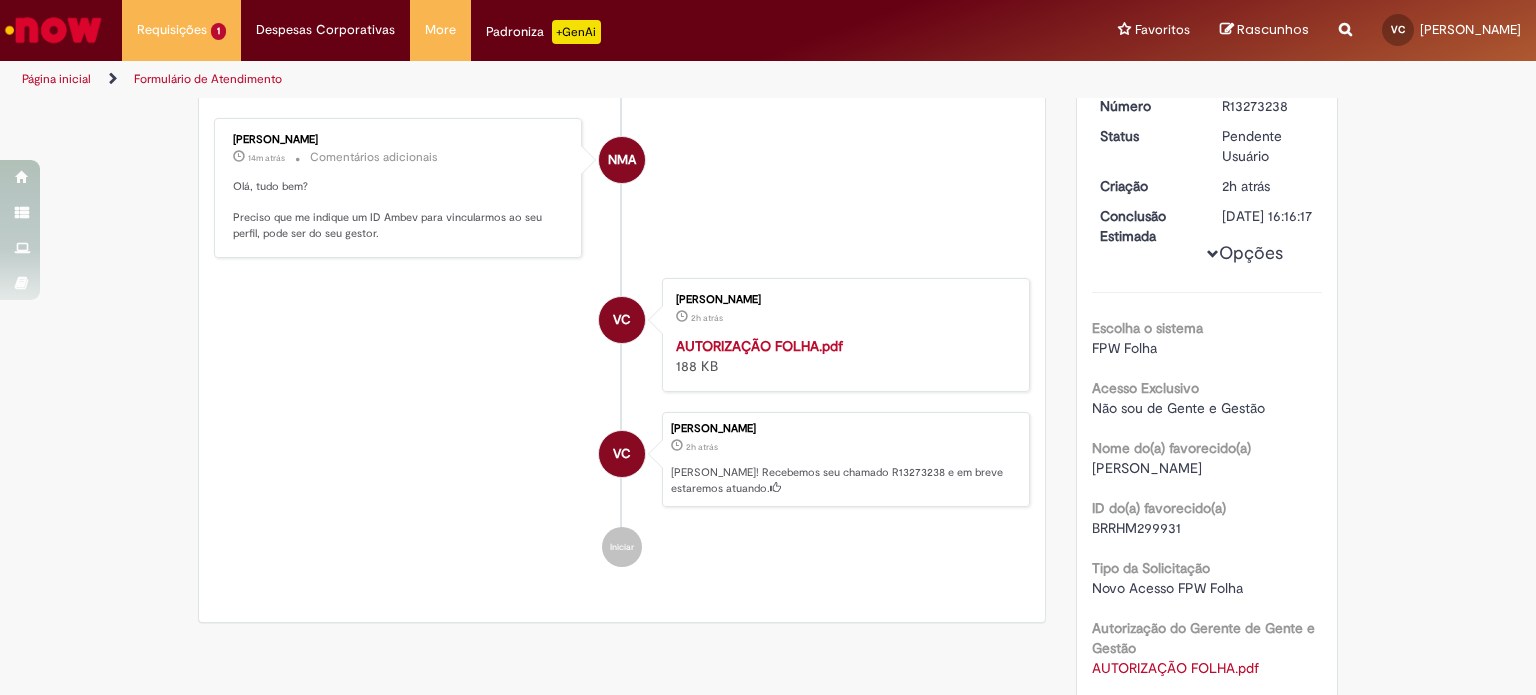 click on "Opções do Chamado
Cancelar Chamado
Detalhes do tíquete
Grupo de Atribuição:
Gente e Gestão - Atendimento GGE - Atendimento Alô
Analista responsável:
Neilyse Moraes Almeida
Número
R13273238
Status
Pendente Usuário
Criação
2h atrás 2 horas atrás
Conclusão Estimada
11/07/2025 16:16:17
Opções
Escolha o sistema
FPW Folha
Acesso Exclusivo
Não sou de Gente e Gestão
Nome do(a) favorecido(a)
Vitor Carvalho
ID do(a) favorecido(a)
BRRHM299931
Tipo da Solicitação
Novo Acesso FPW Folha" at bounding box center [1207, 425] 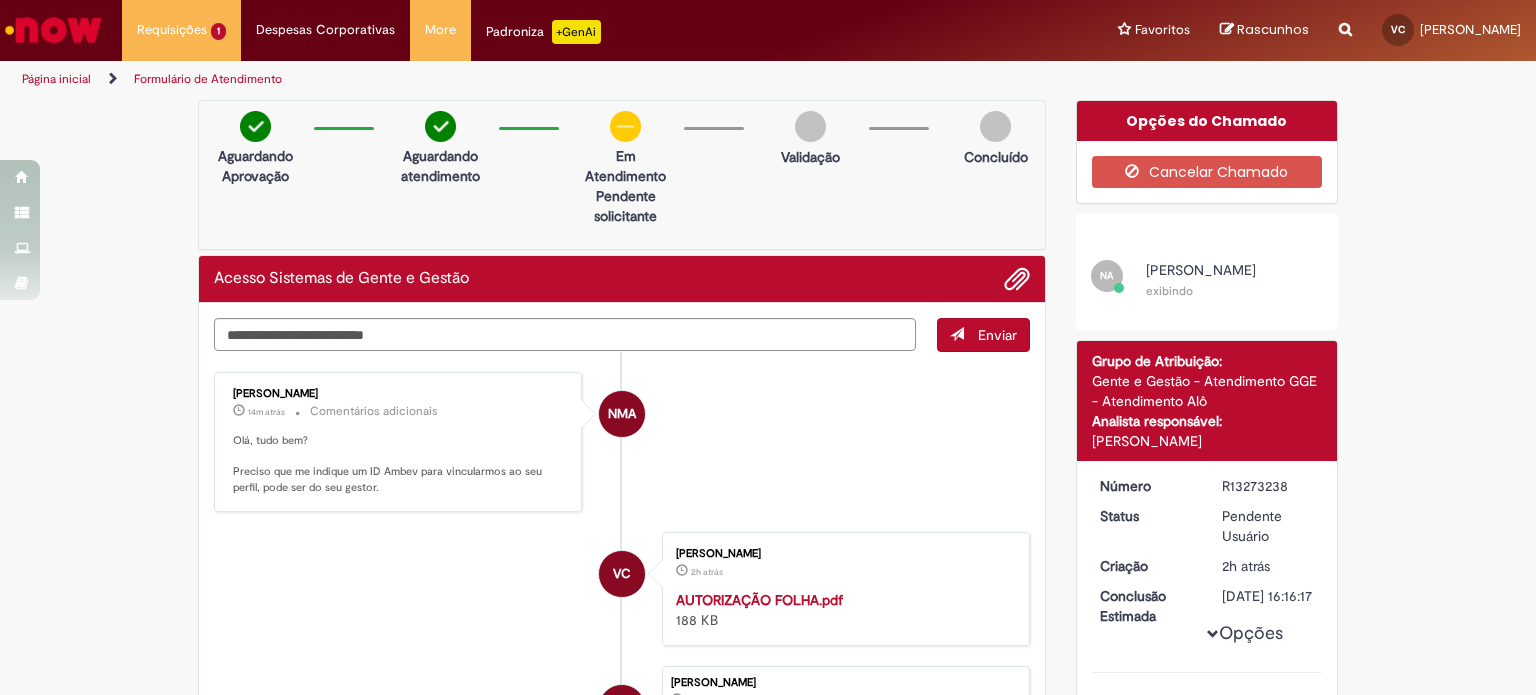 scroll, scrollTop: 100, scrollLeft: 0, axis: vertical 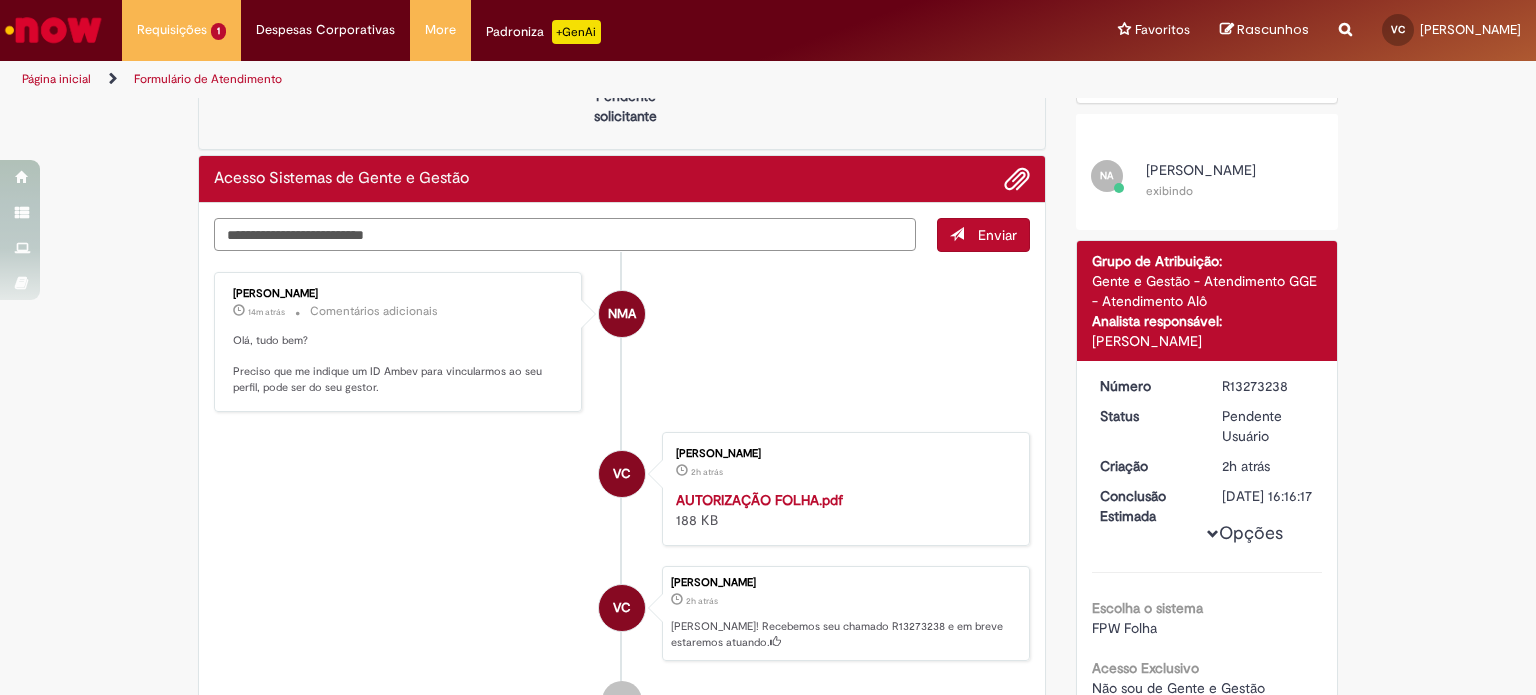click at bounding box center (565, 235) 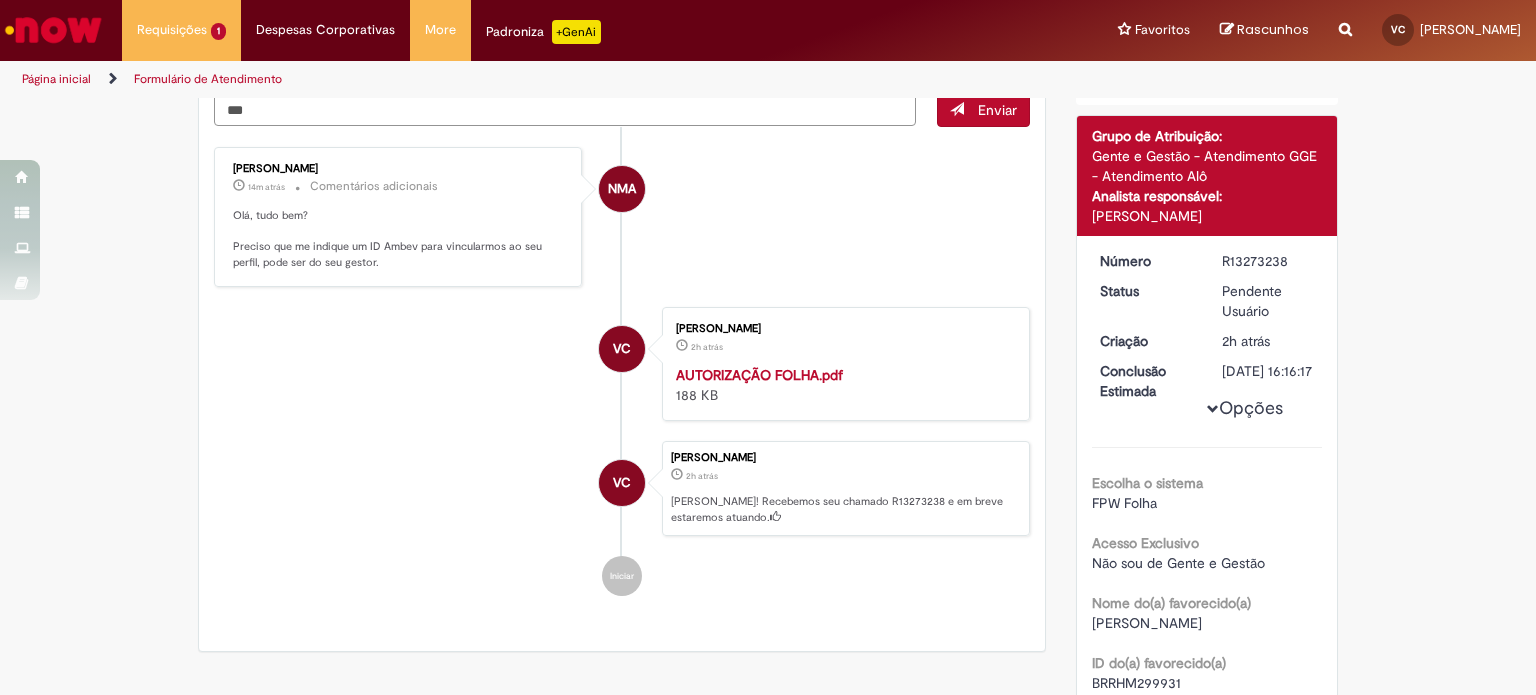 scroll, scrollTop: 0, scrollLeft: 0, axis: both 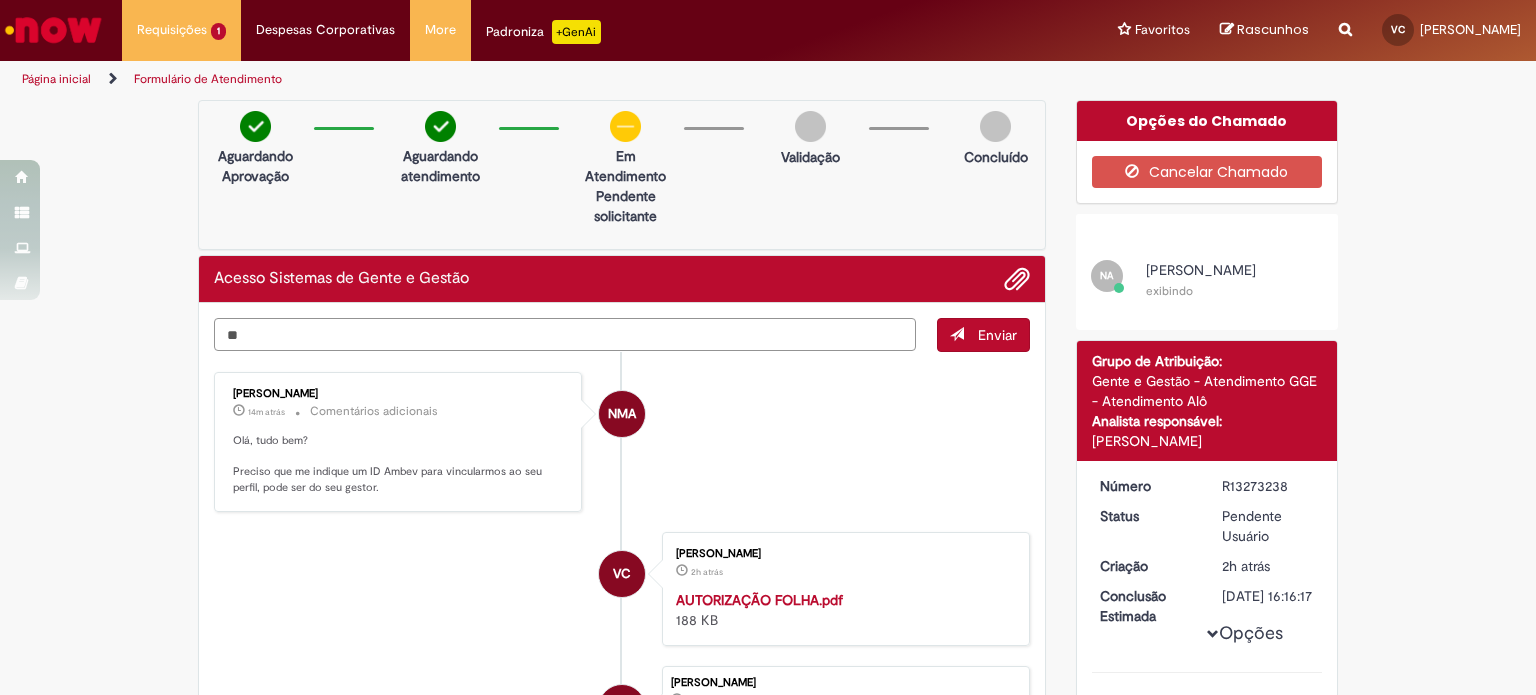 click on "*" at bounding box center (565, 335) 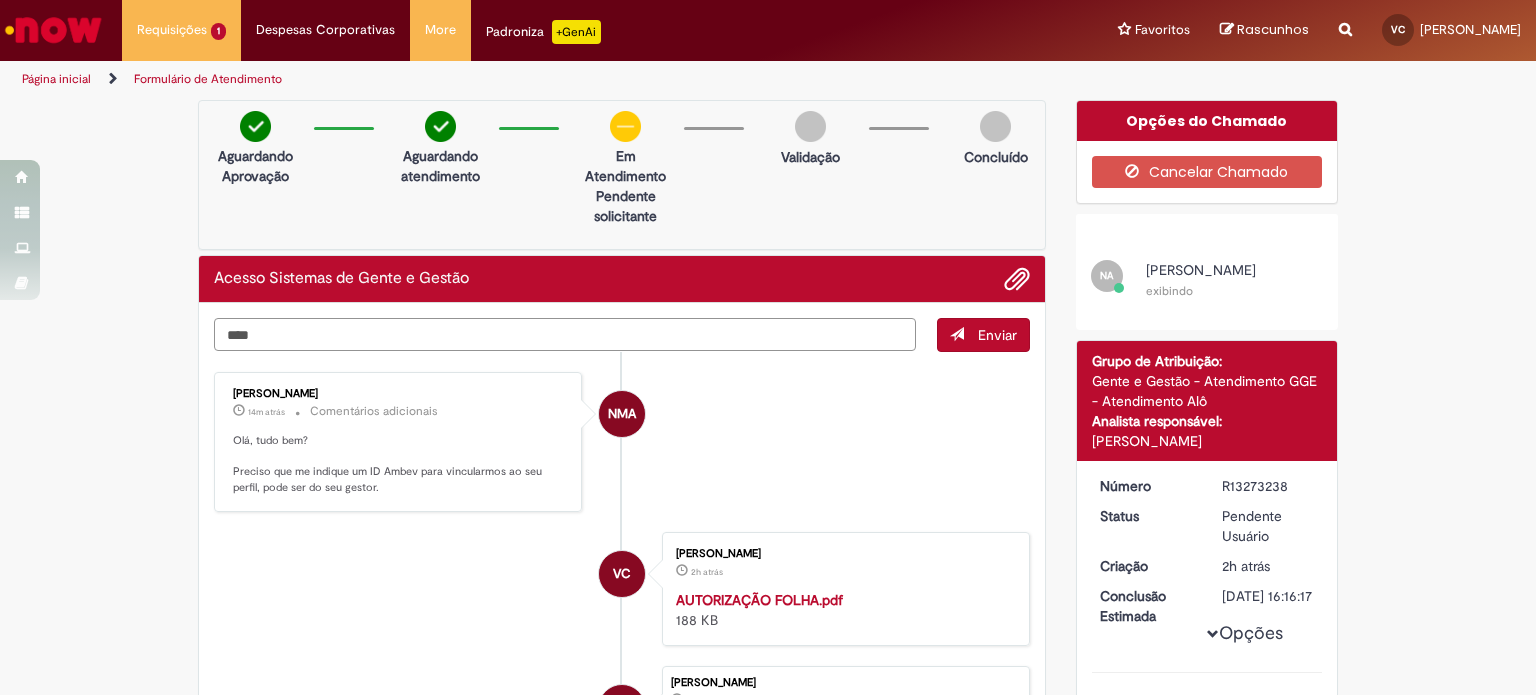 type on "*****" 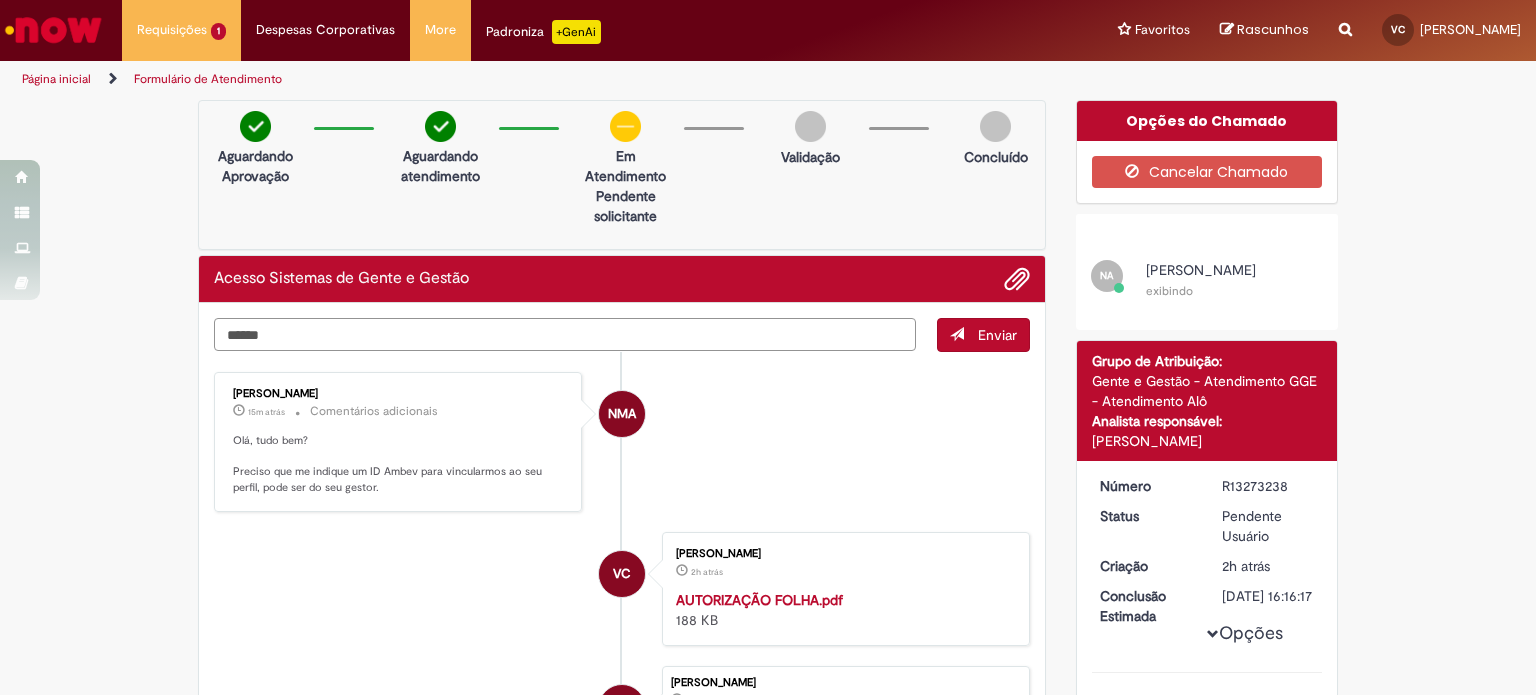 type on "******" 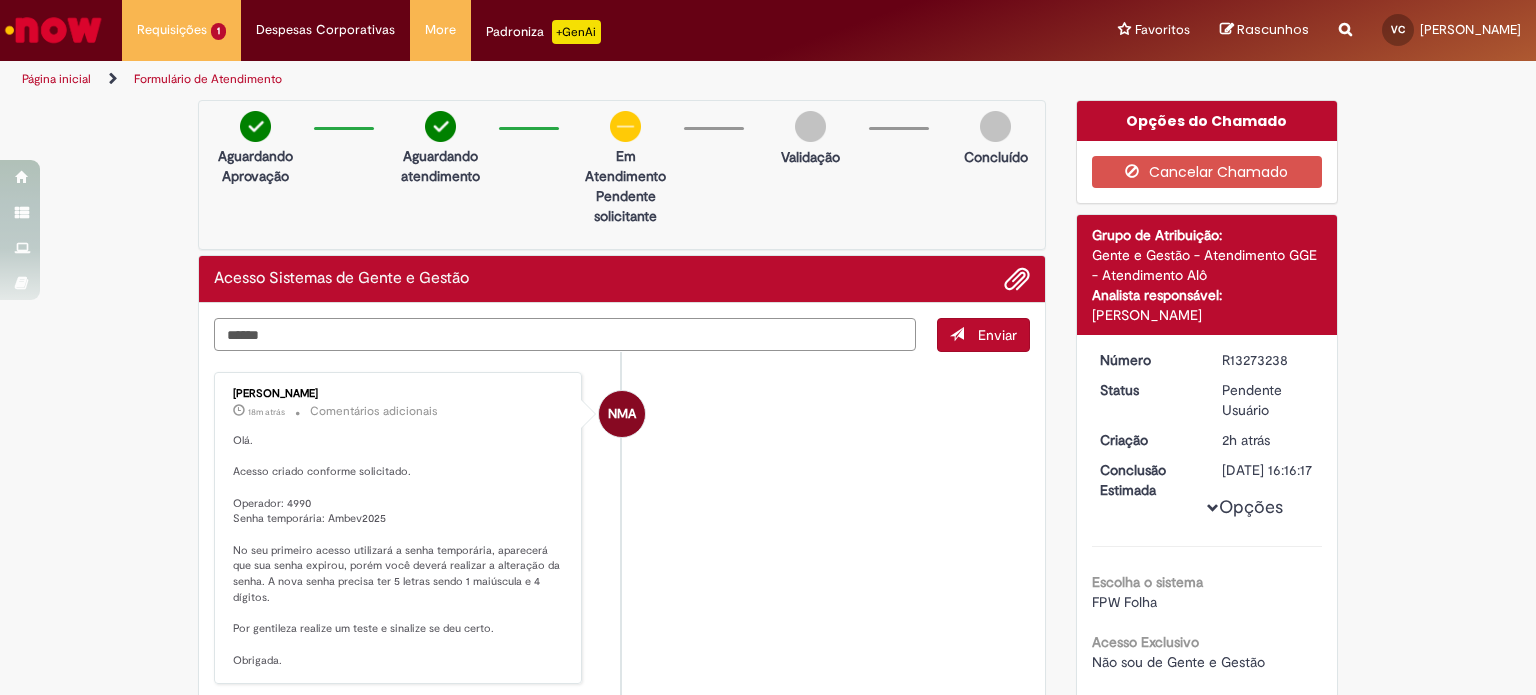 drag, startPoint x: 352, startPoint y: 335, endPoint x: 172, endPoint y: 330, distance: 180.06943 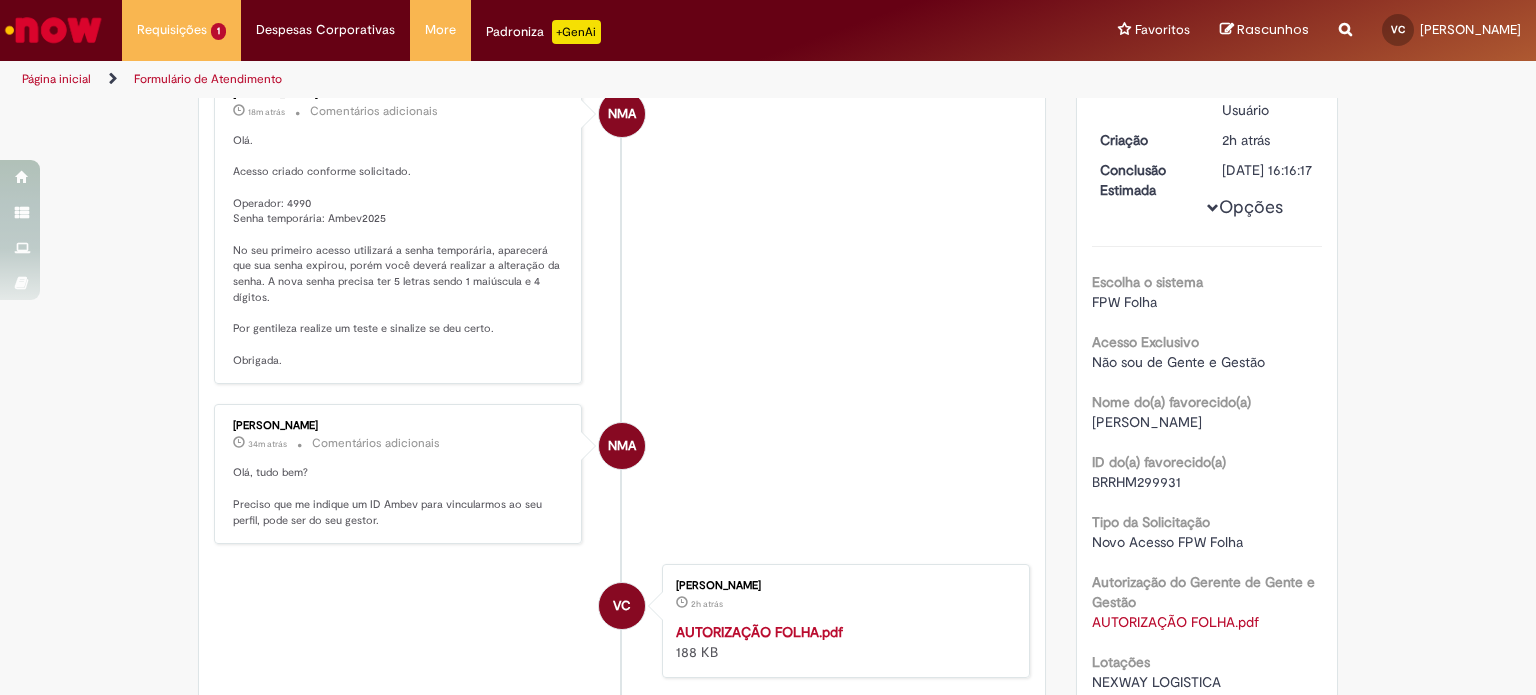 scroll, scrollTop: 200, scrollLeft: 0, axis: vertical 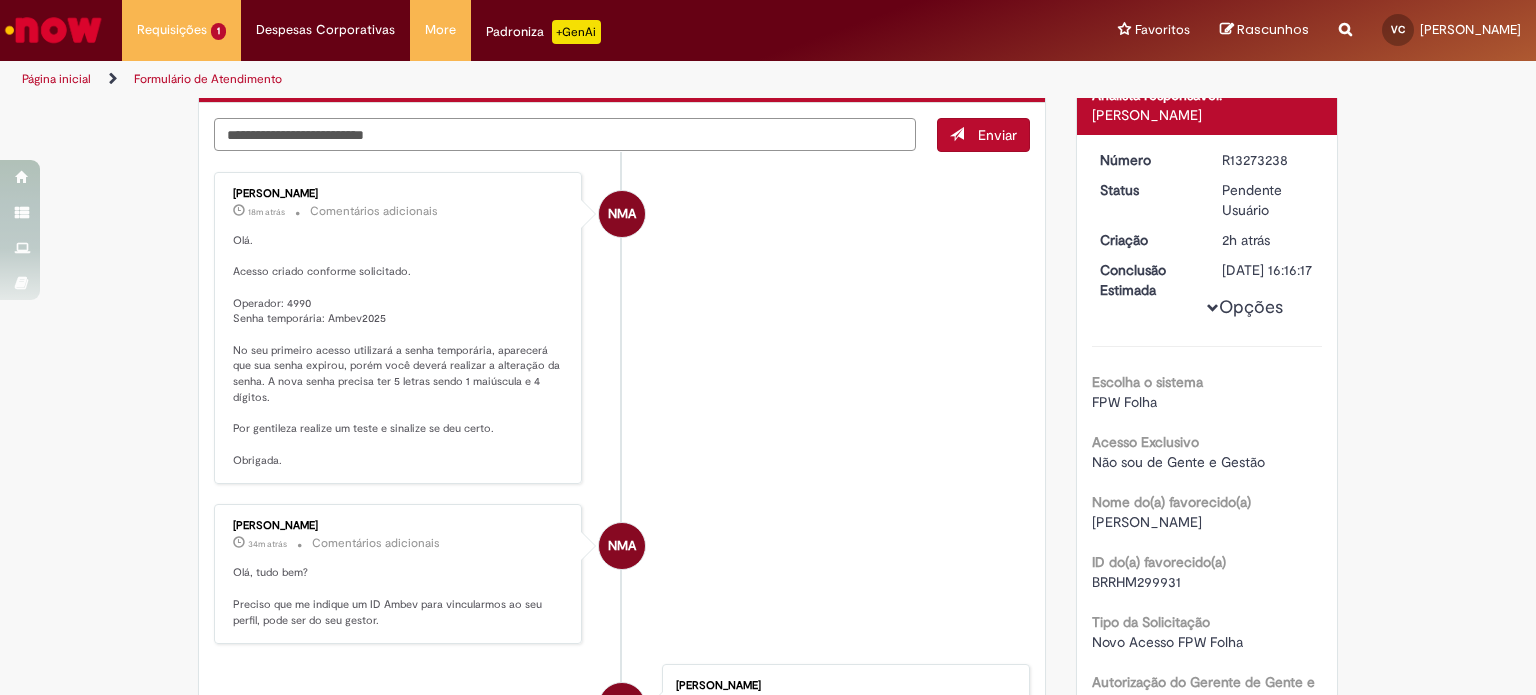 type 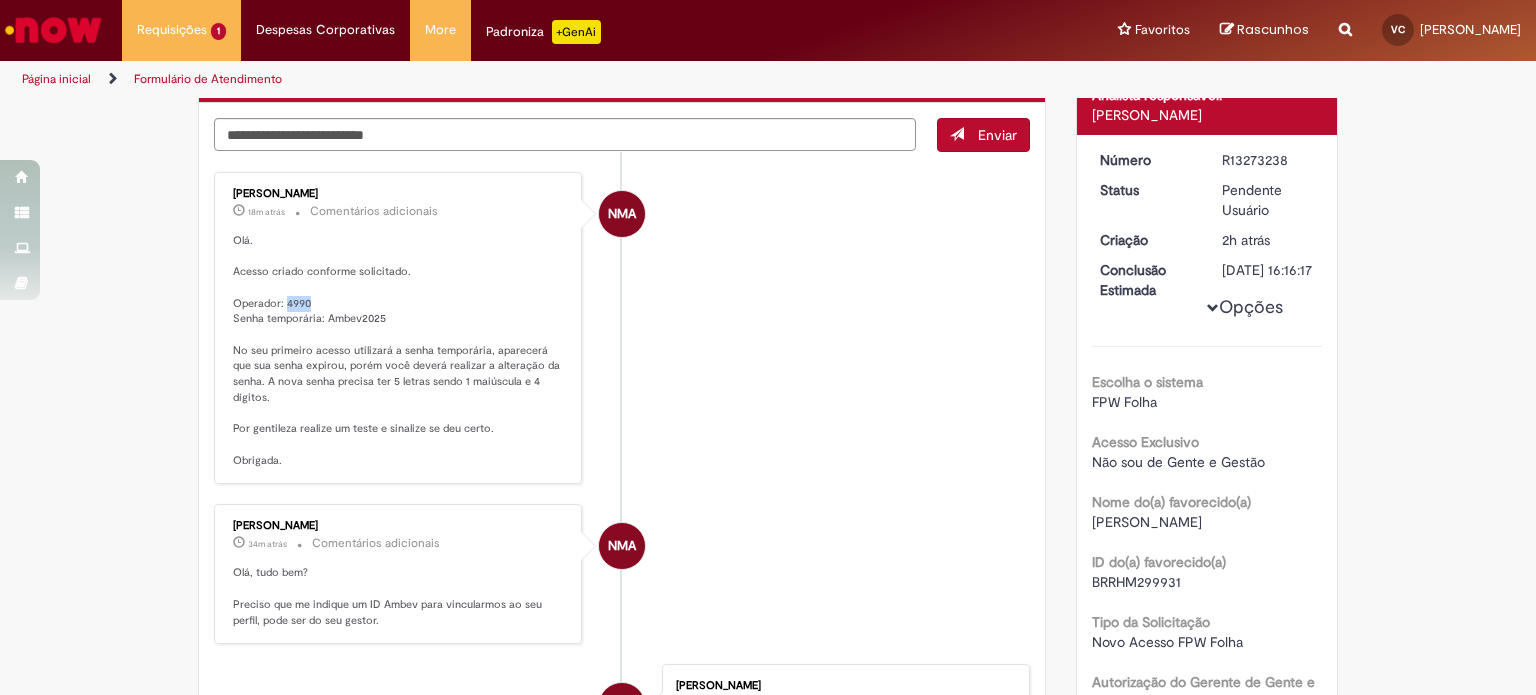 drag, startPoint x: 286, startPoint y: 323, endPoint x: 354, endPoint y: 323, distance: 68 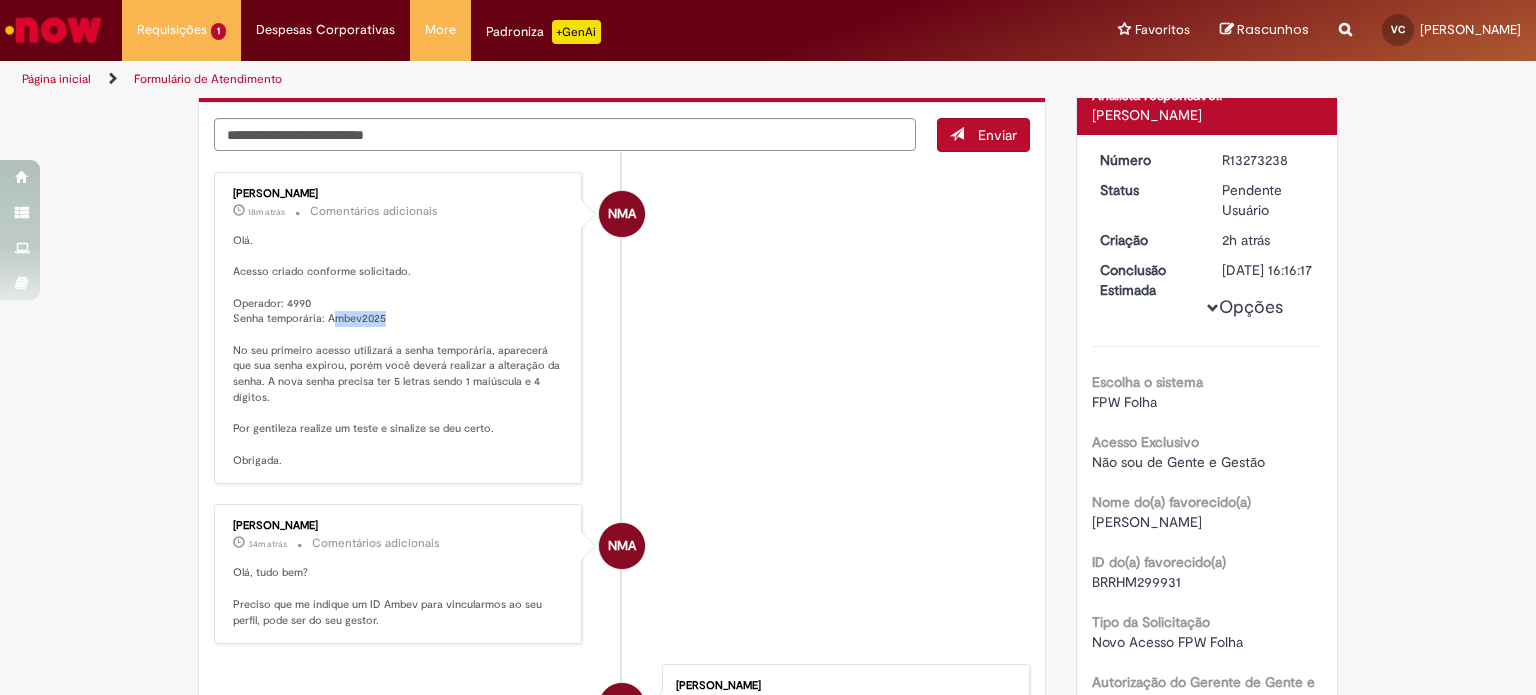 drag, startPoint x: 339, startPoint y: 335, endPoint x: 462, endPoint y: 340, distance: 123.101585 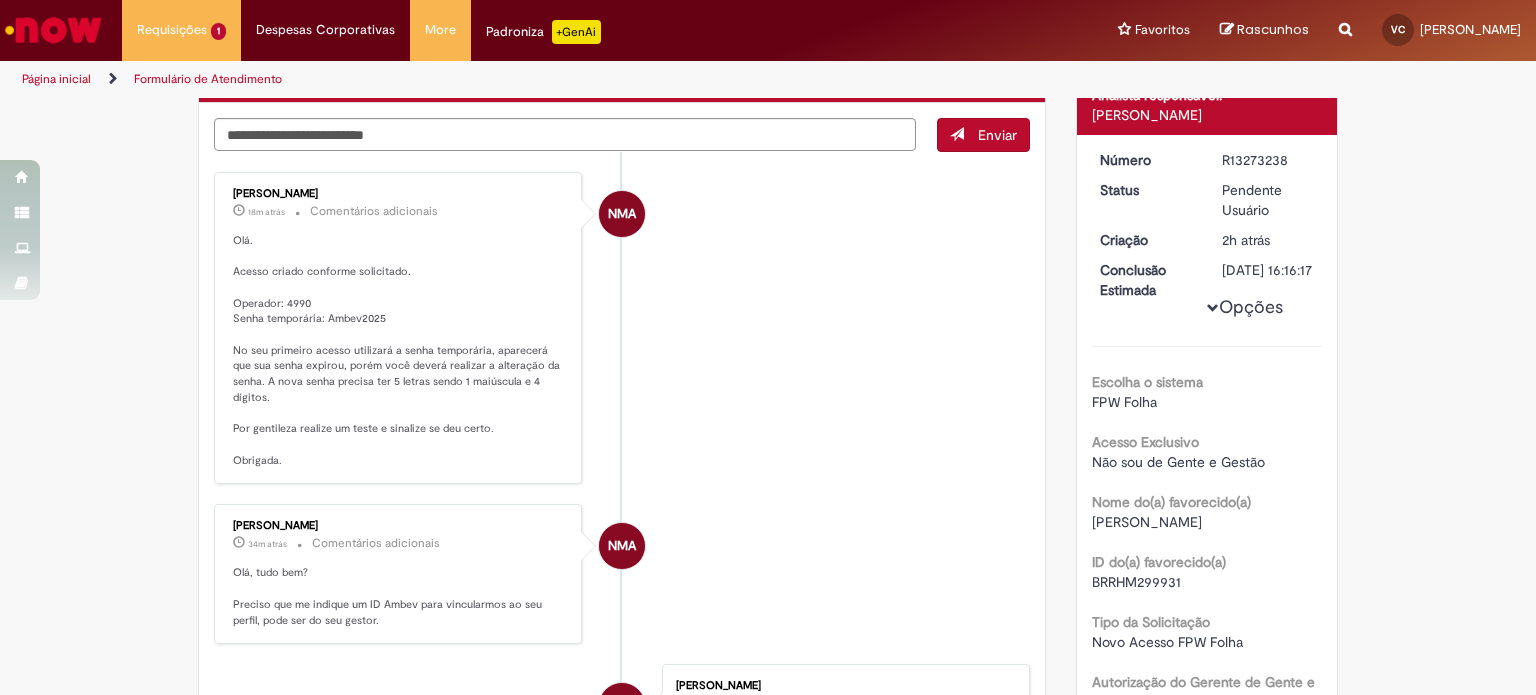 click on "Olá.
Acesso criado conforme solicitado.
Operador: 4990
Senha temporária: Ambev2025
No seu primeiro acesso utilizará a senha temporária, aparecerá que sua senha expirou, porém você deverá realizar a alteração da senha. A nova senha precisa ter 5 letras sendo 1 maiúscula e 4 dígitos.
Por gentileza realize um teste e sinalize se deu certo.
Obrigada." at bounding box center [399, 351] 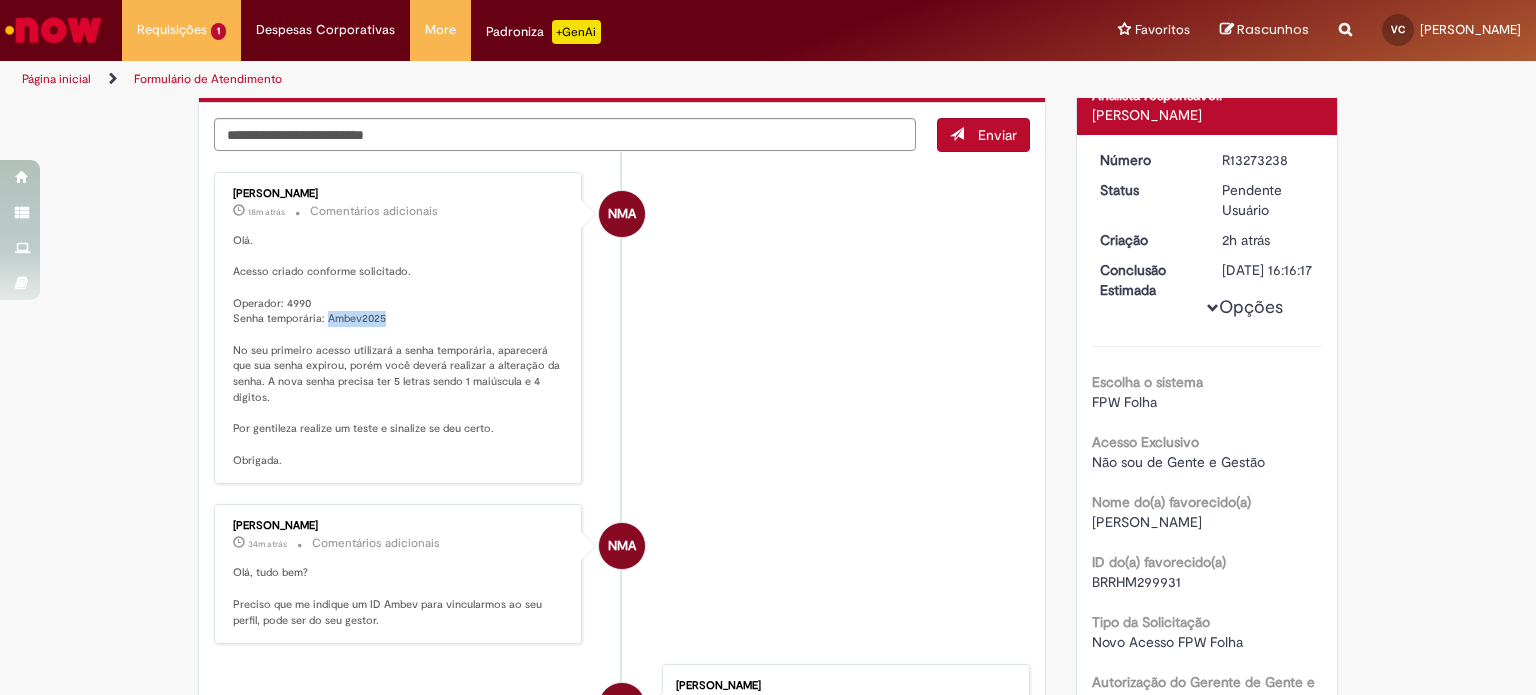 click on "Olá.
Acesso criado conforme solicitado.
Operador: 4990
Senha temporária: Ambev2025
No seu primeiro acesso utilizará a senha temporária, aparecerá que sua senha expirou, porém você deverá realizar a alteração da senha. A nova senha precisa ter 5 letras sendo 1 maiúscula e 4 dígitos.
Por gentileza realize um teste e sinalize se deu certo.
Obrigada." at bounding box center (399, 351) 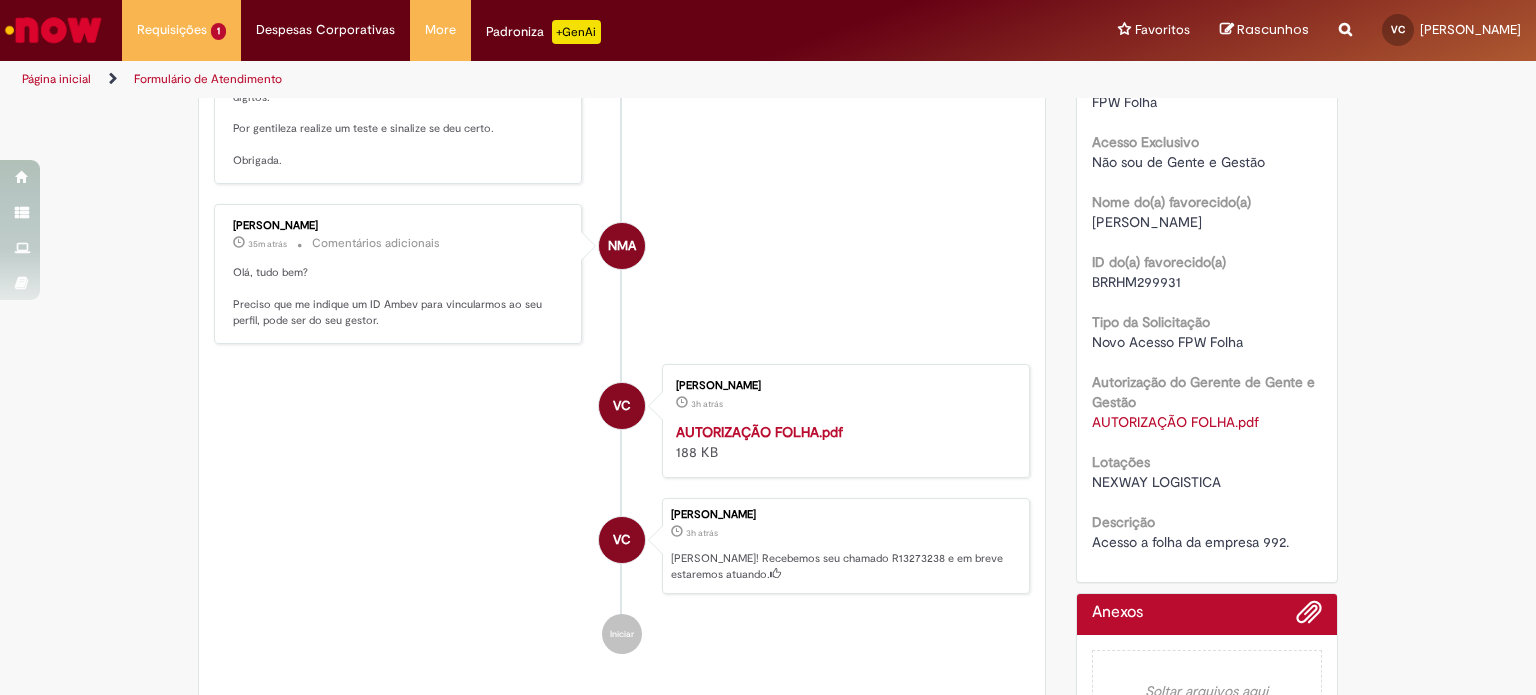 scroll, scrollTop: 200, scrollLeft: 0, axis: vertical 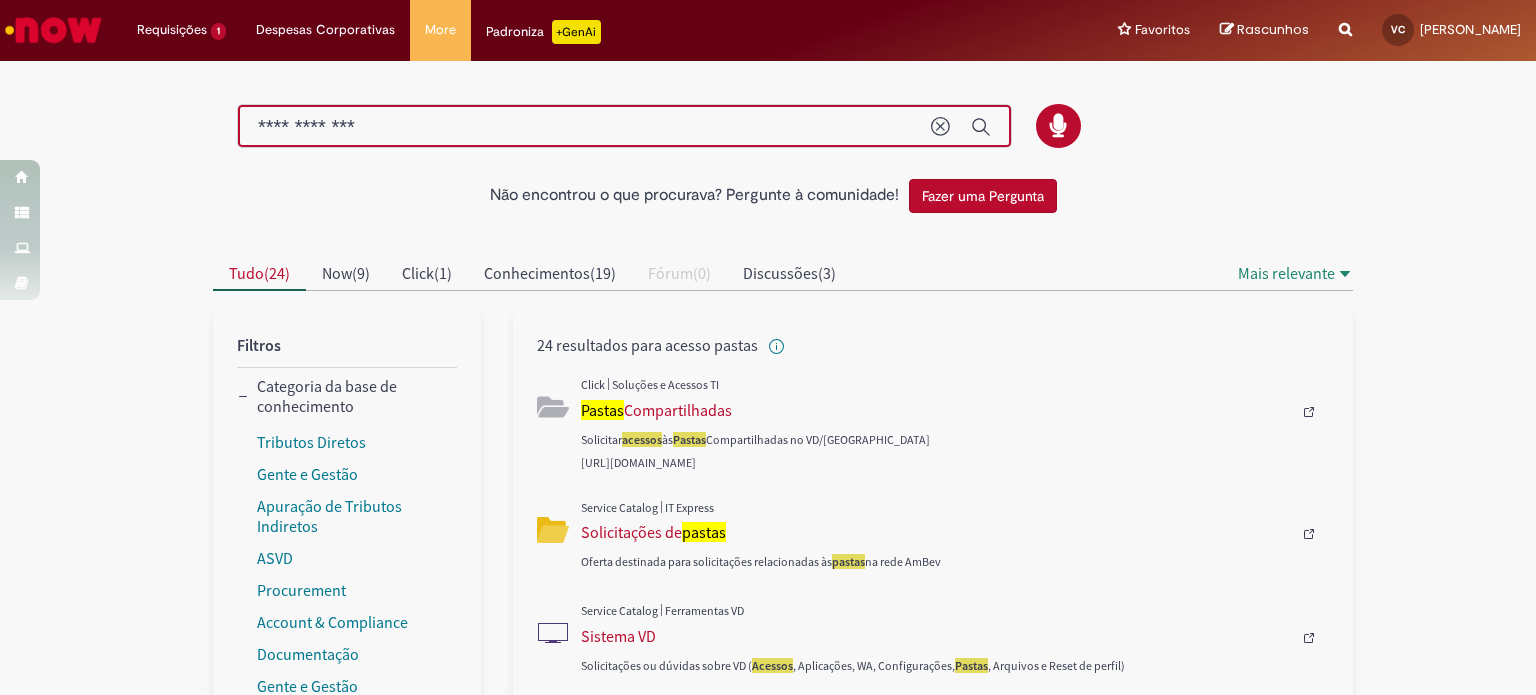 drag, startPoint x: 393, startPoint y: 123, endPoint x: 501, endPoint y: 149, distance: 111.085556 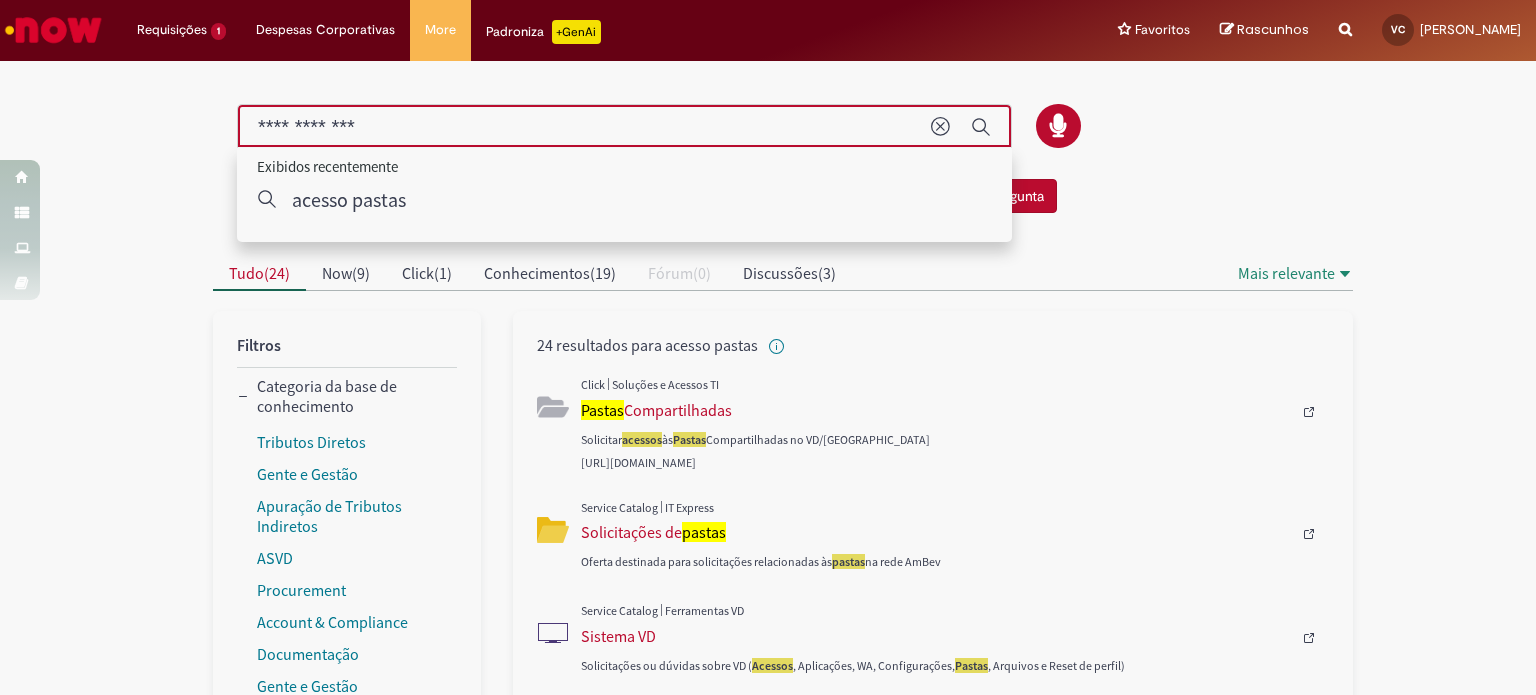 click on "**********" at bounding box center (584, 127) 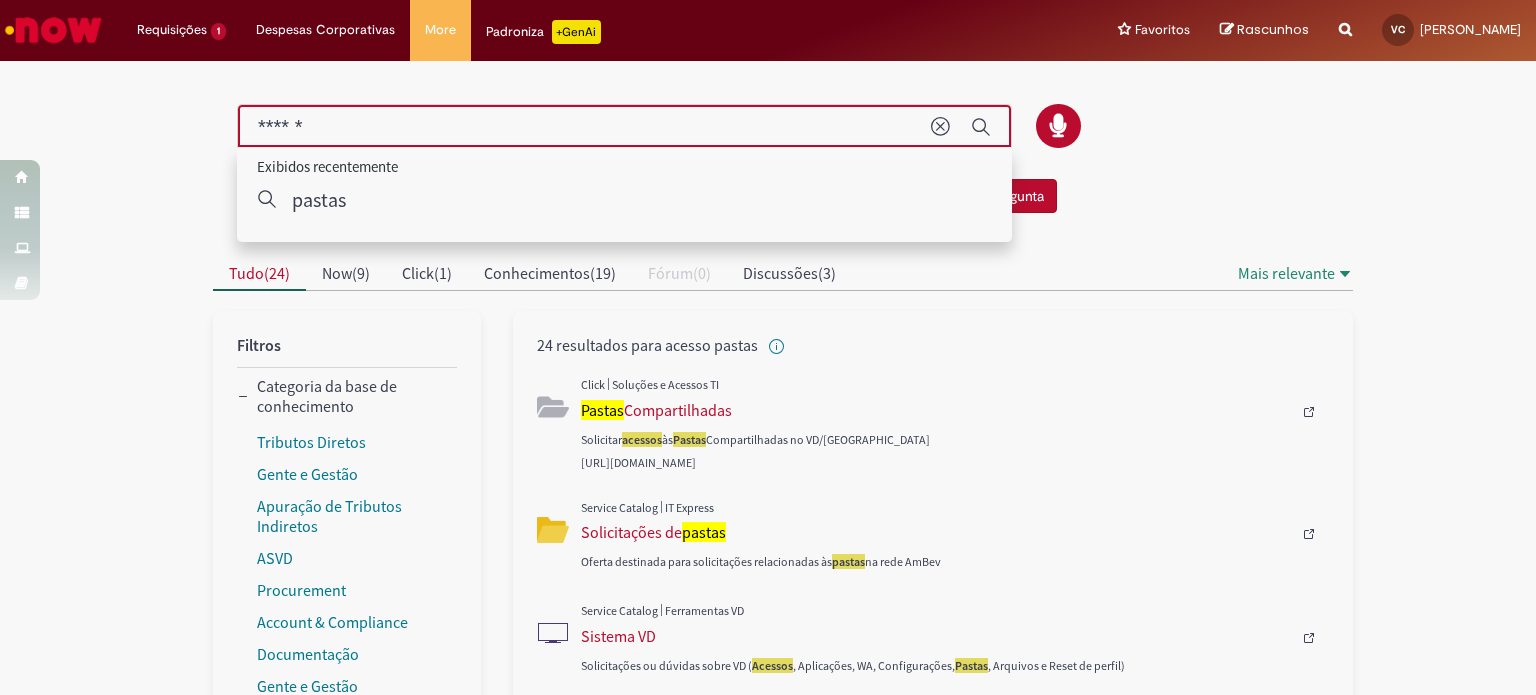 type on "******" 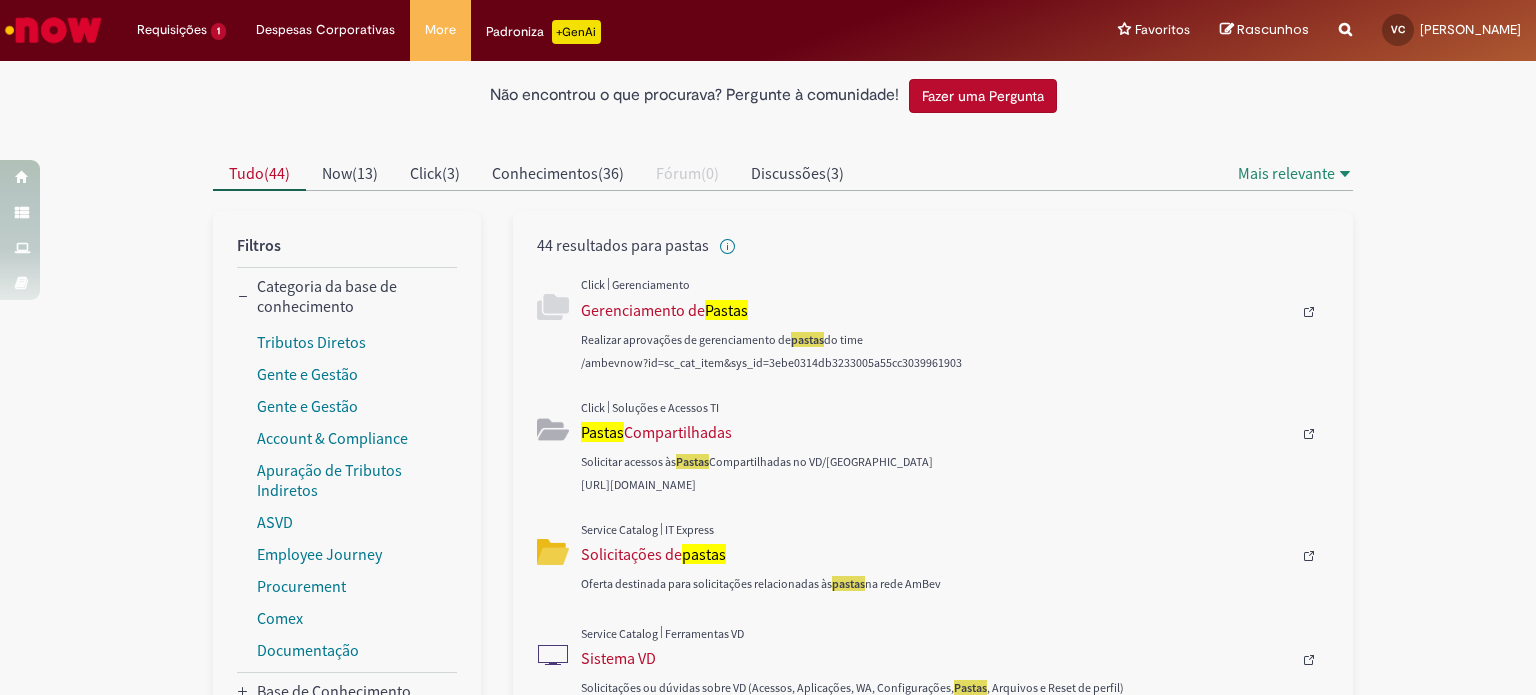 scroll, scrollTop: 200, scrollLeft: 0, axis: vertical 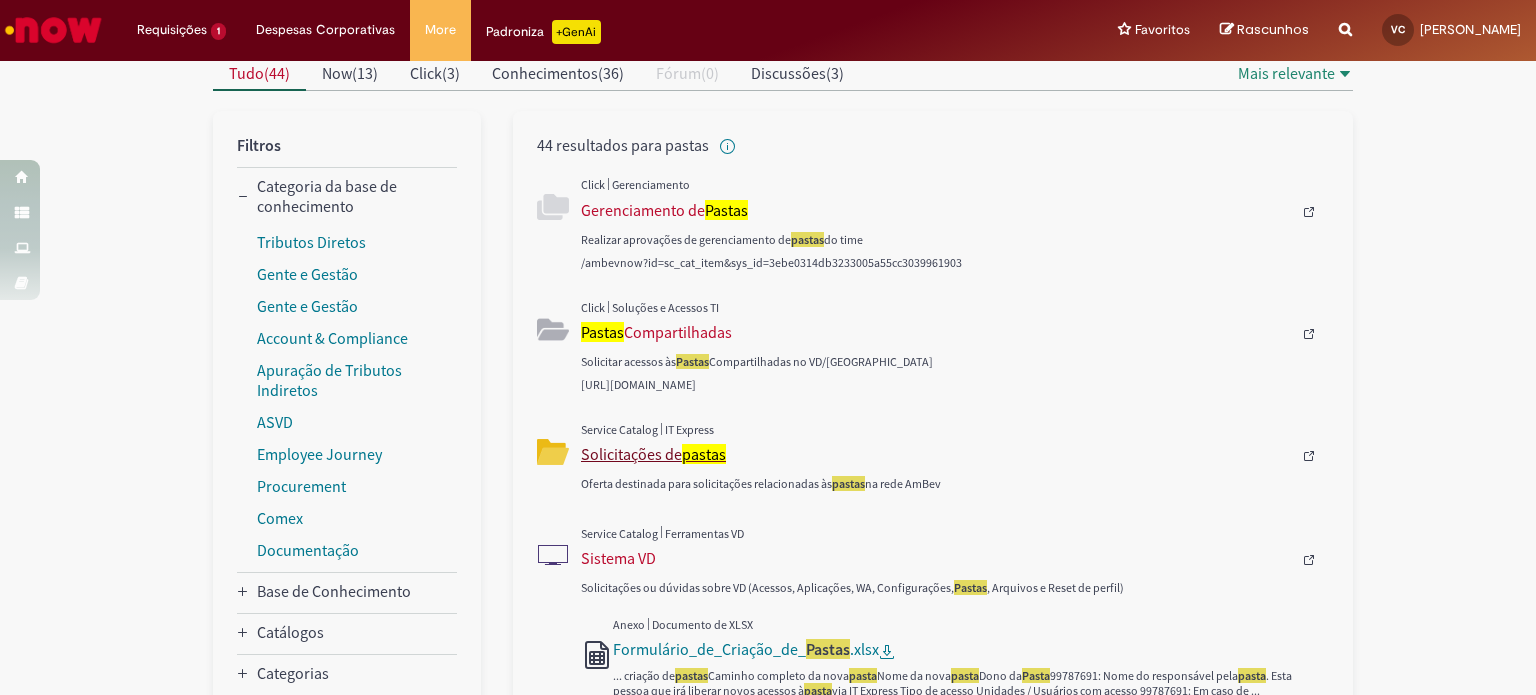 click on "Solicitações de  pastas" at bounding box center (936, 454) 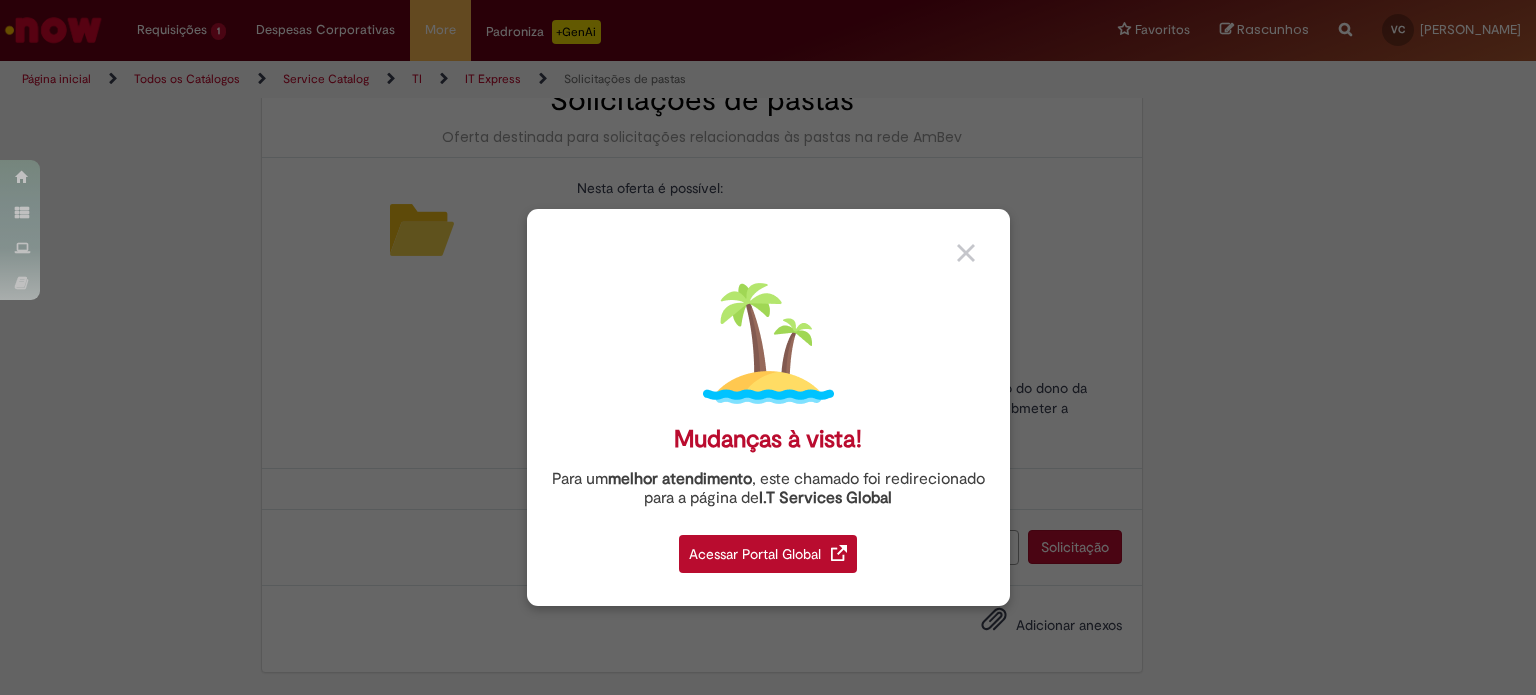 scroll, scrollTop: 0, scrollLeft: 0, axis: both 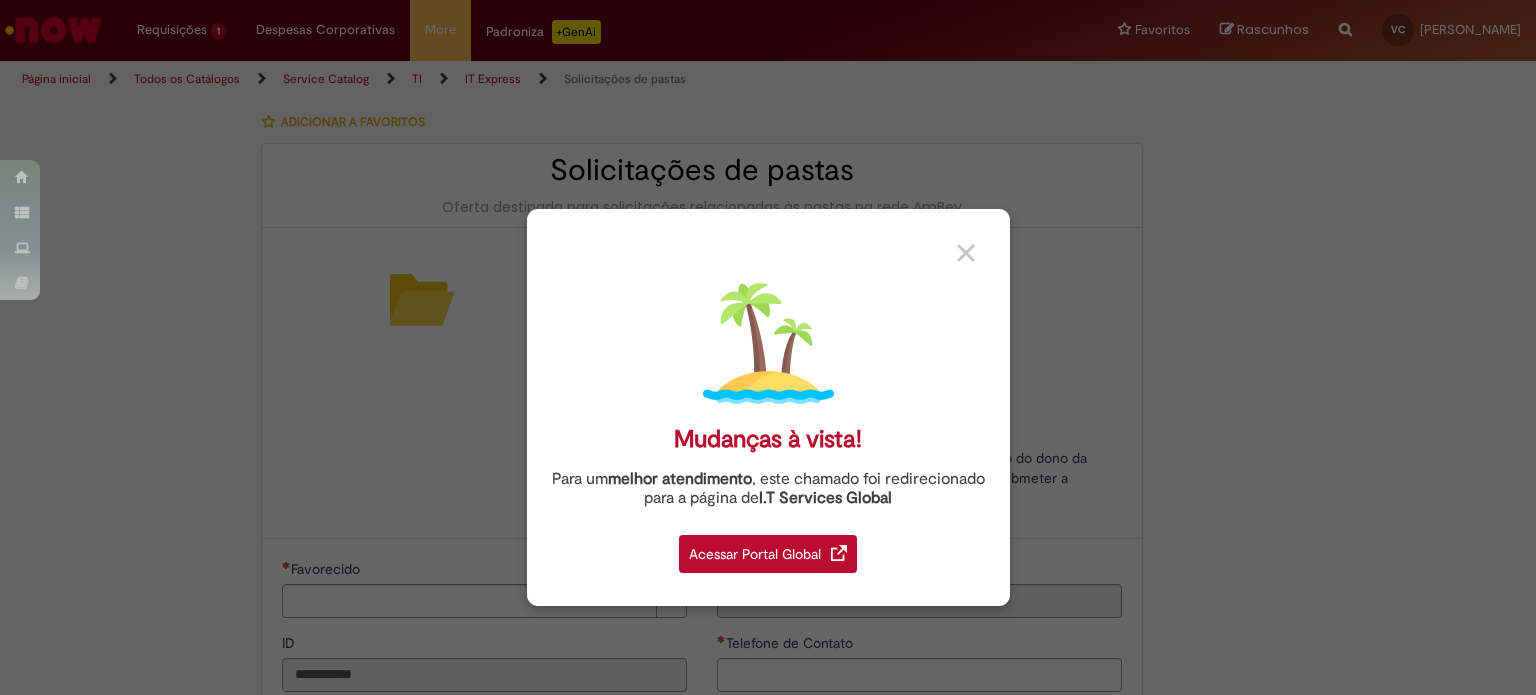 type on "**********" 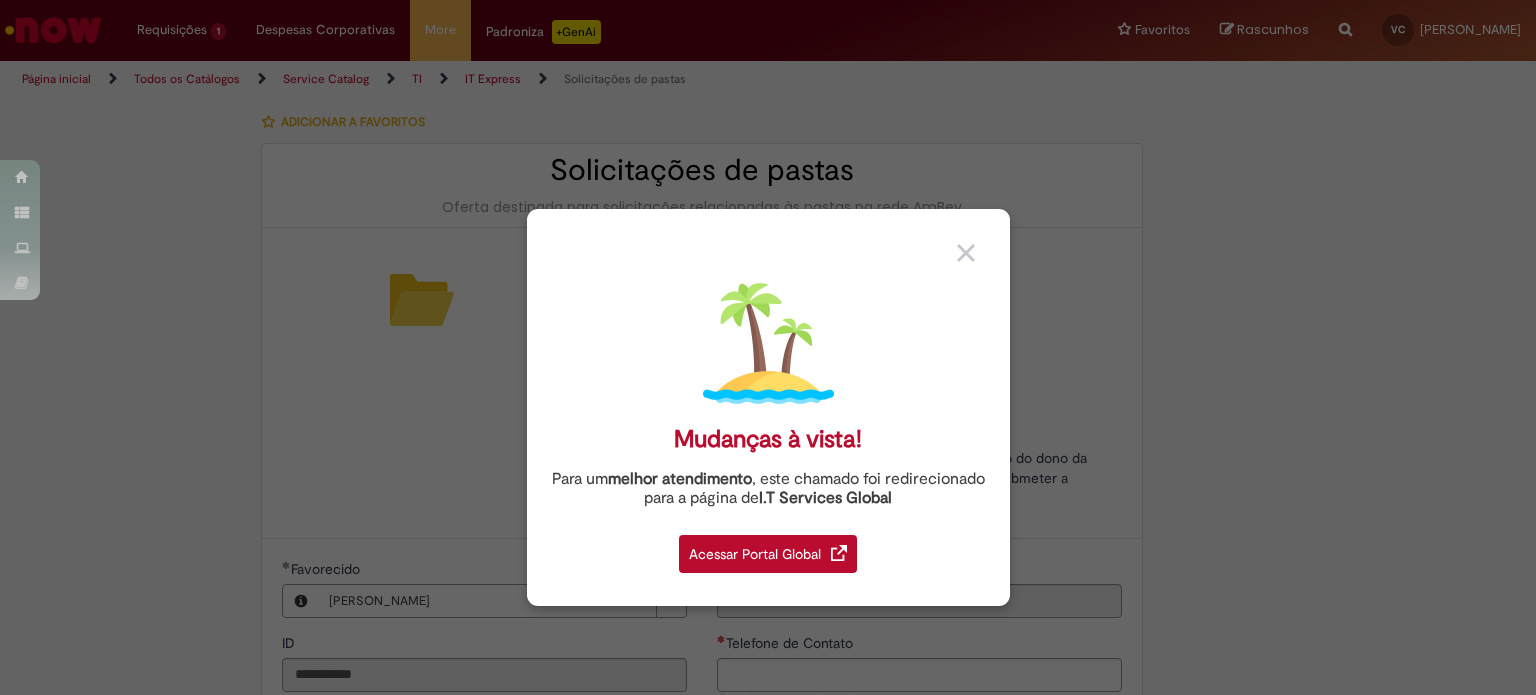 click on "Acessar Portal Global" at bounding box center (768, 554) 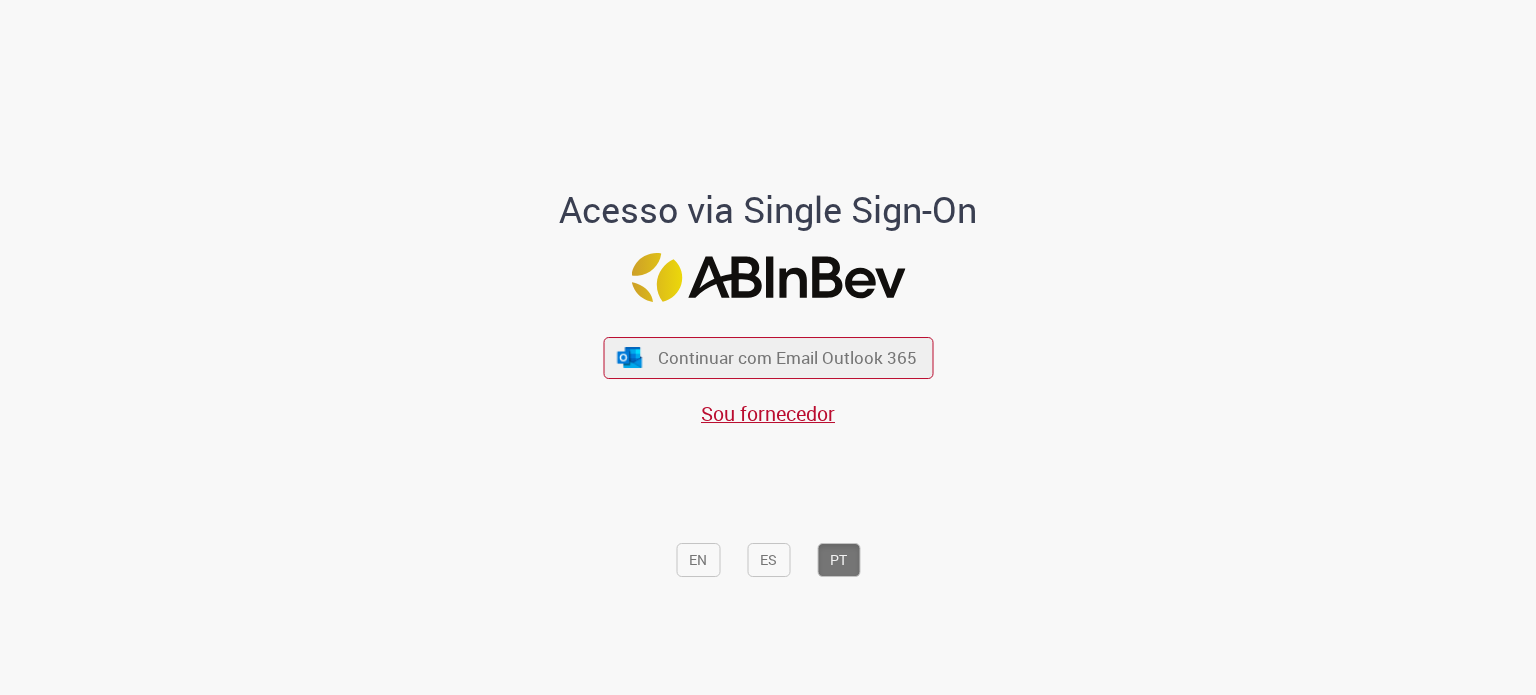 scroll, scrollTop: 0, scrollLeft: 0, axis: both 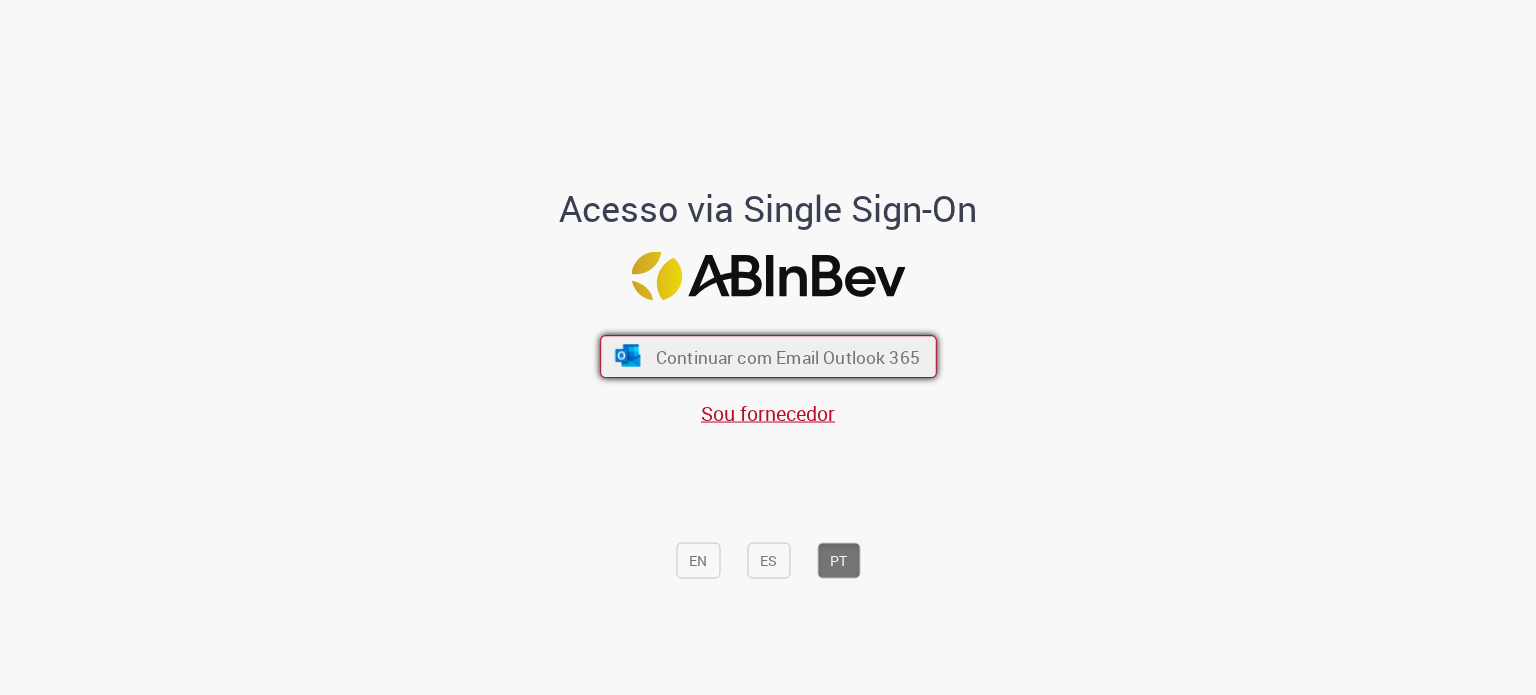 click on "Continuar com Email Outlook 365" at bounding box center [768, 356] 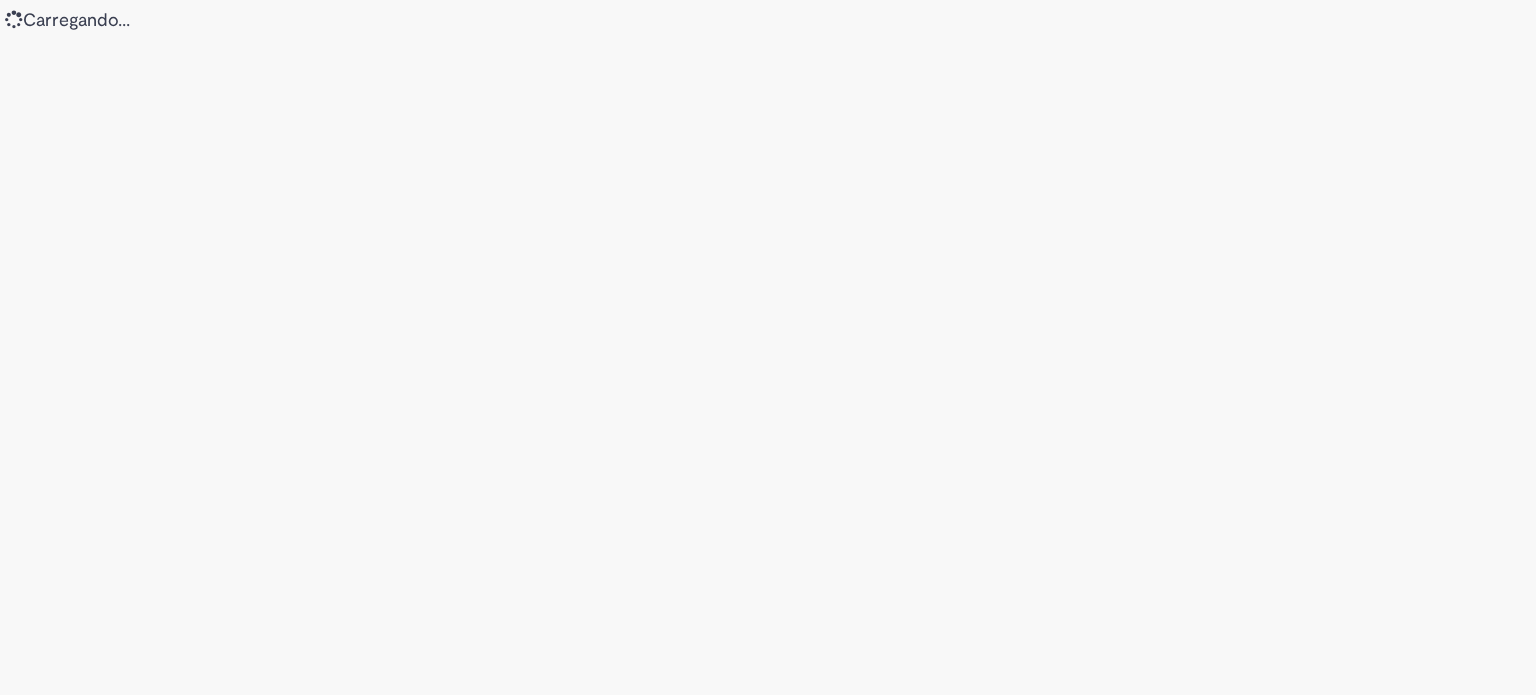 scroll, scrollTop: 0, scrollLeft: 0, axis: both 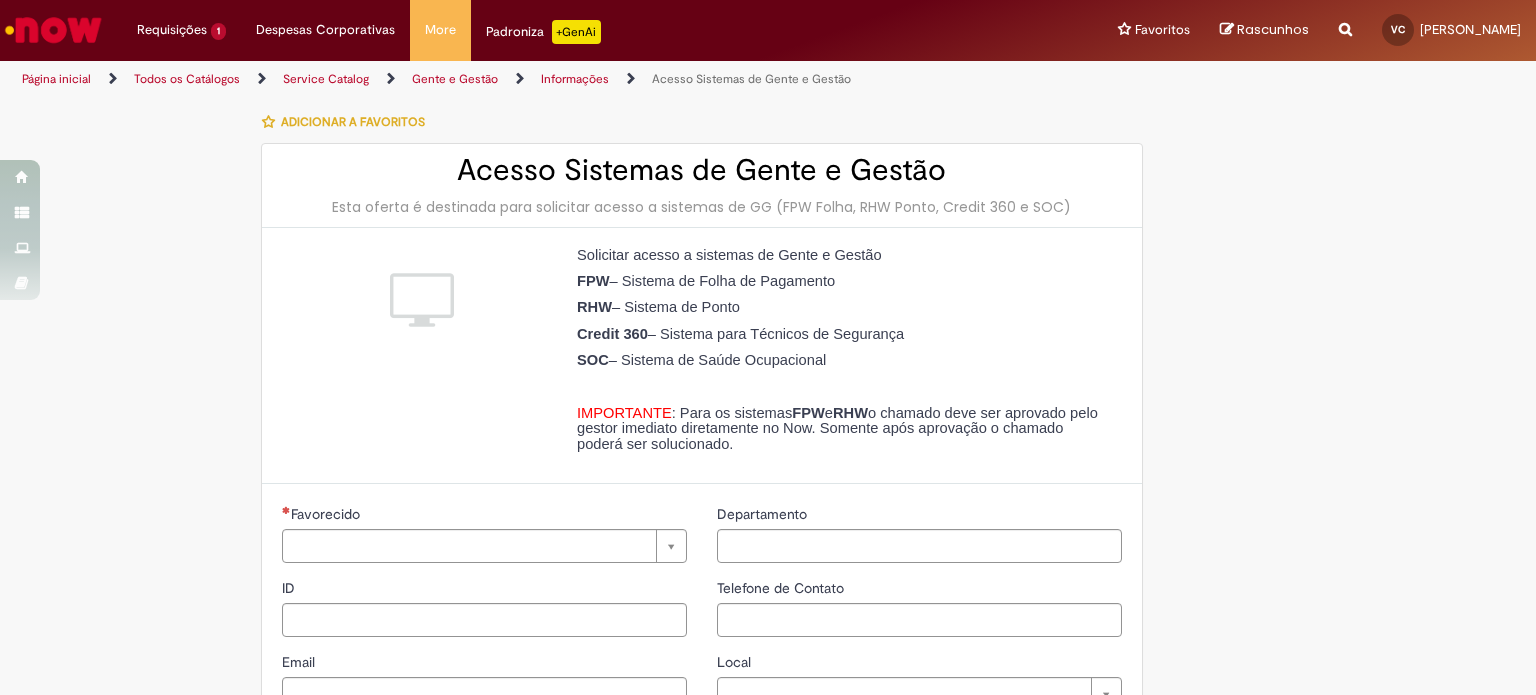 type on "**********" 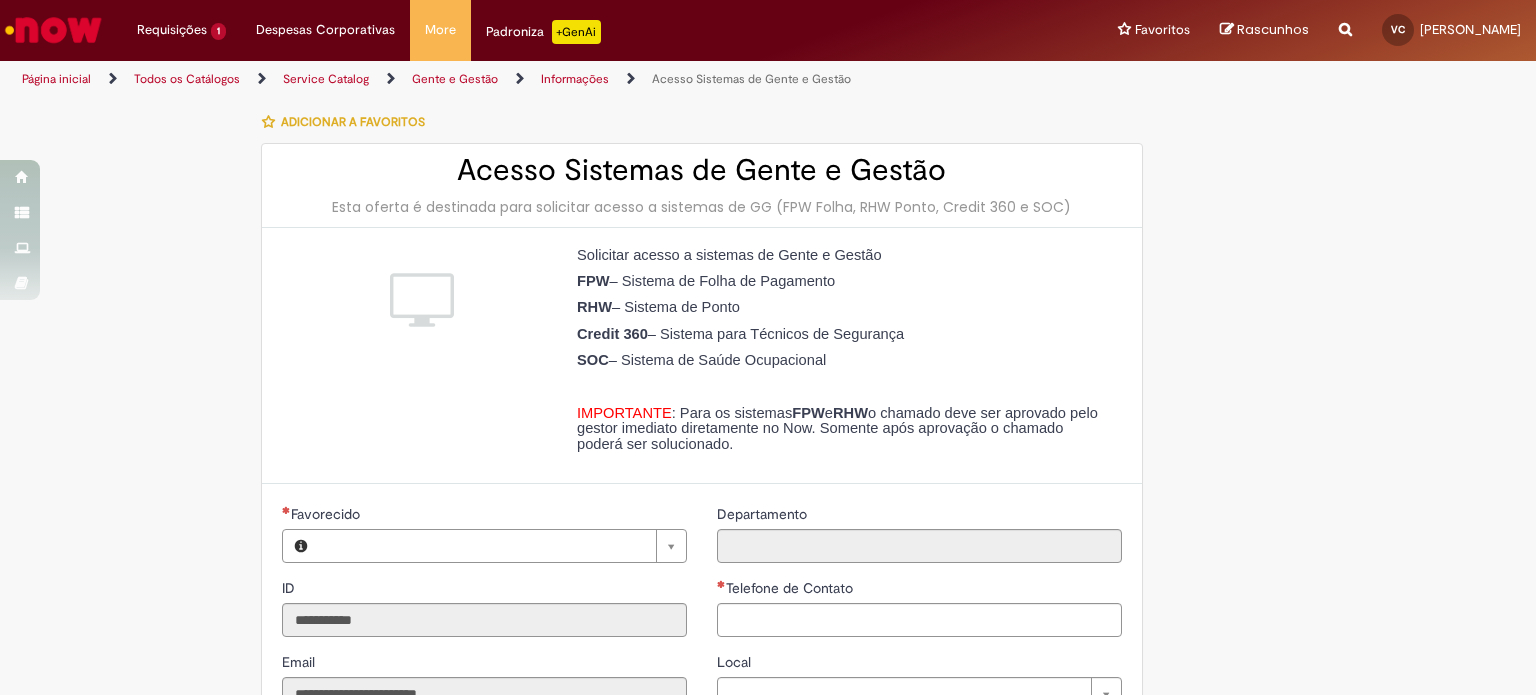 type on "**********" 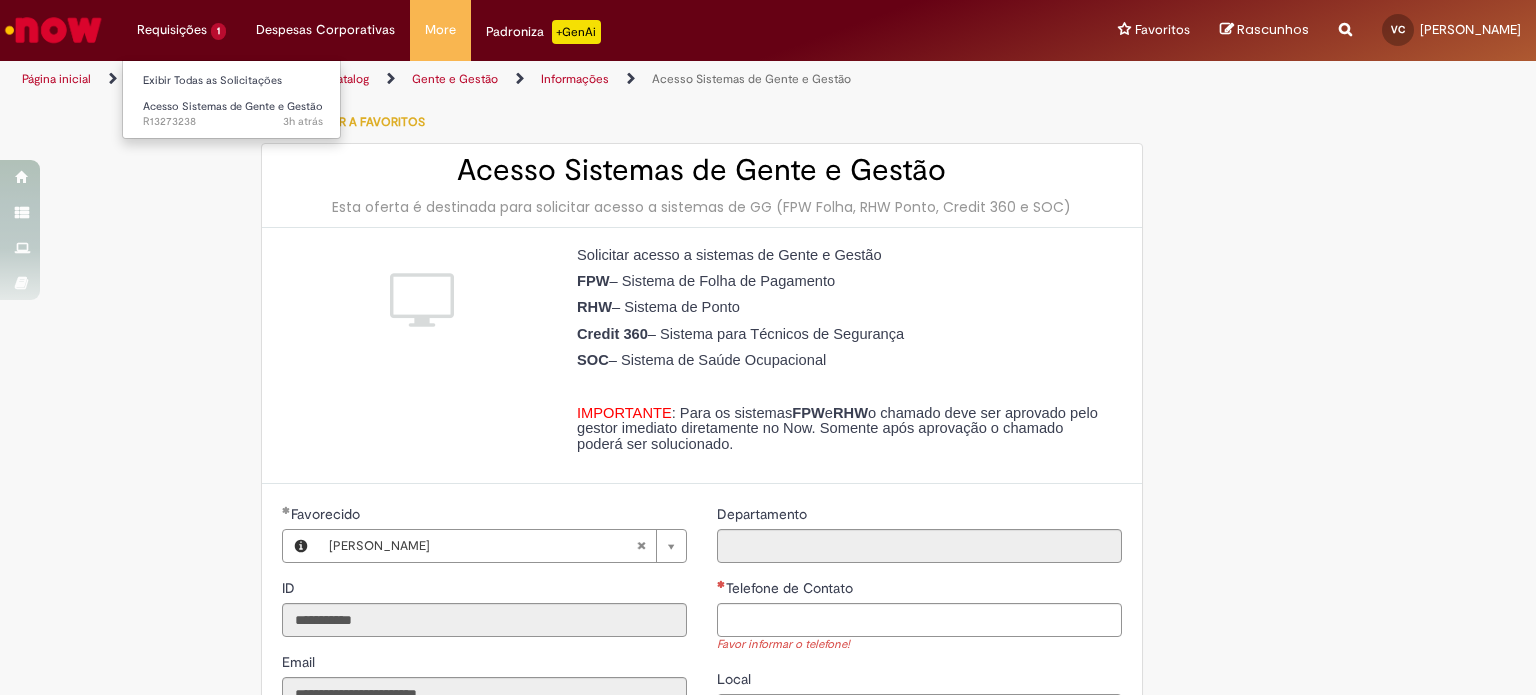 click on "Requisições   1
Exibir Todas as Solicitações
Acesso Sistemas de Gente e Gestão
3h atrás 3 horas atrás  R13273238" at bounding box center [181, 30] 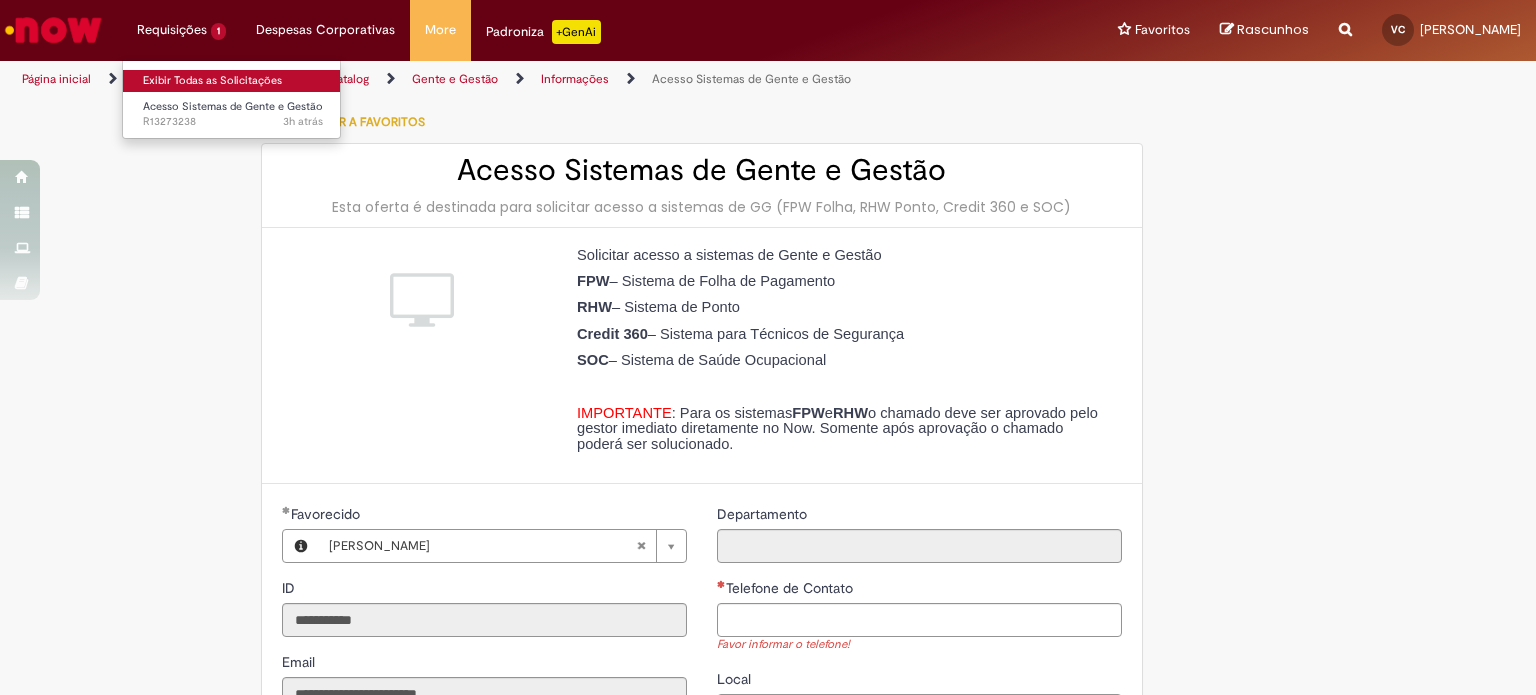 click on "Exibir Todas as Solicitações" at bounding box center [233, 81] 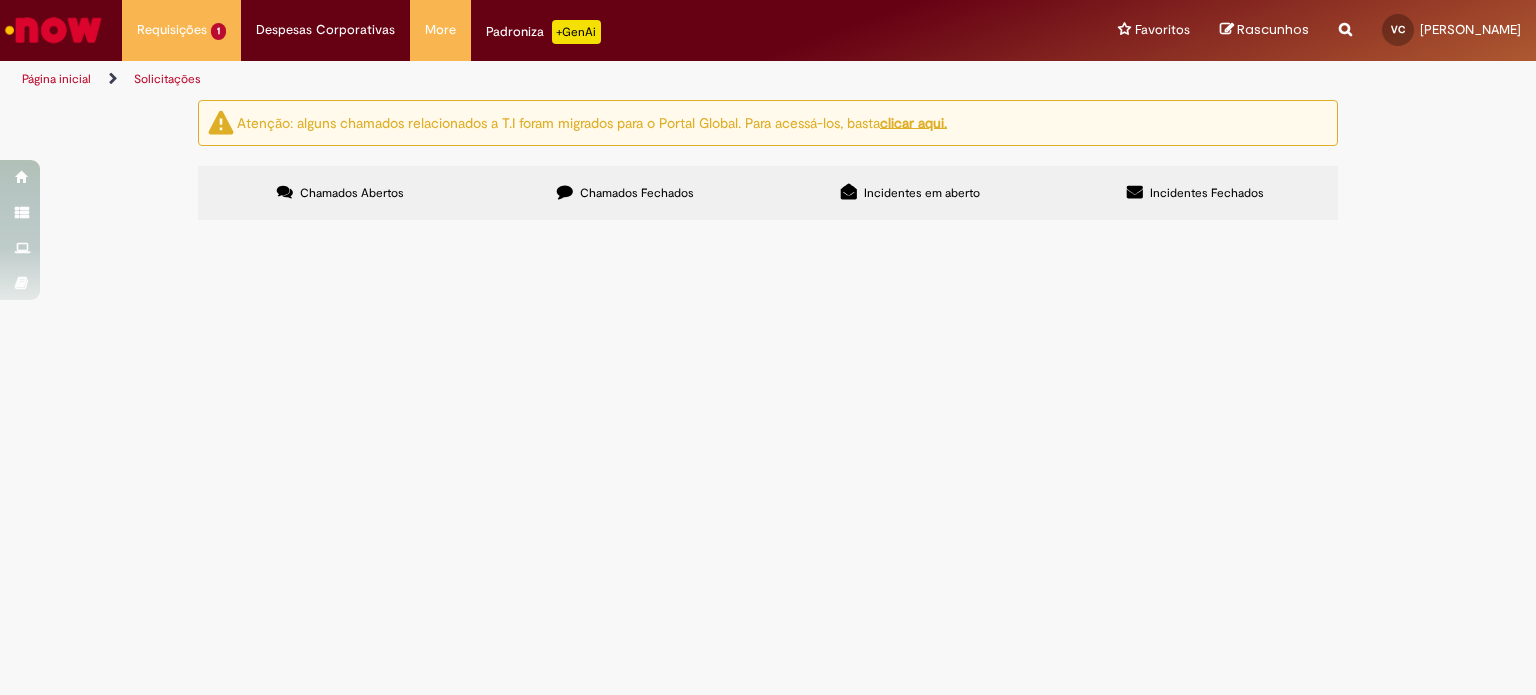 drag, startPoint x: 505, startPoint y: 359, endPoint x: 1021, endPoint y: 353, distance: 516.0349 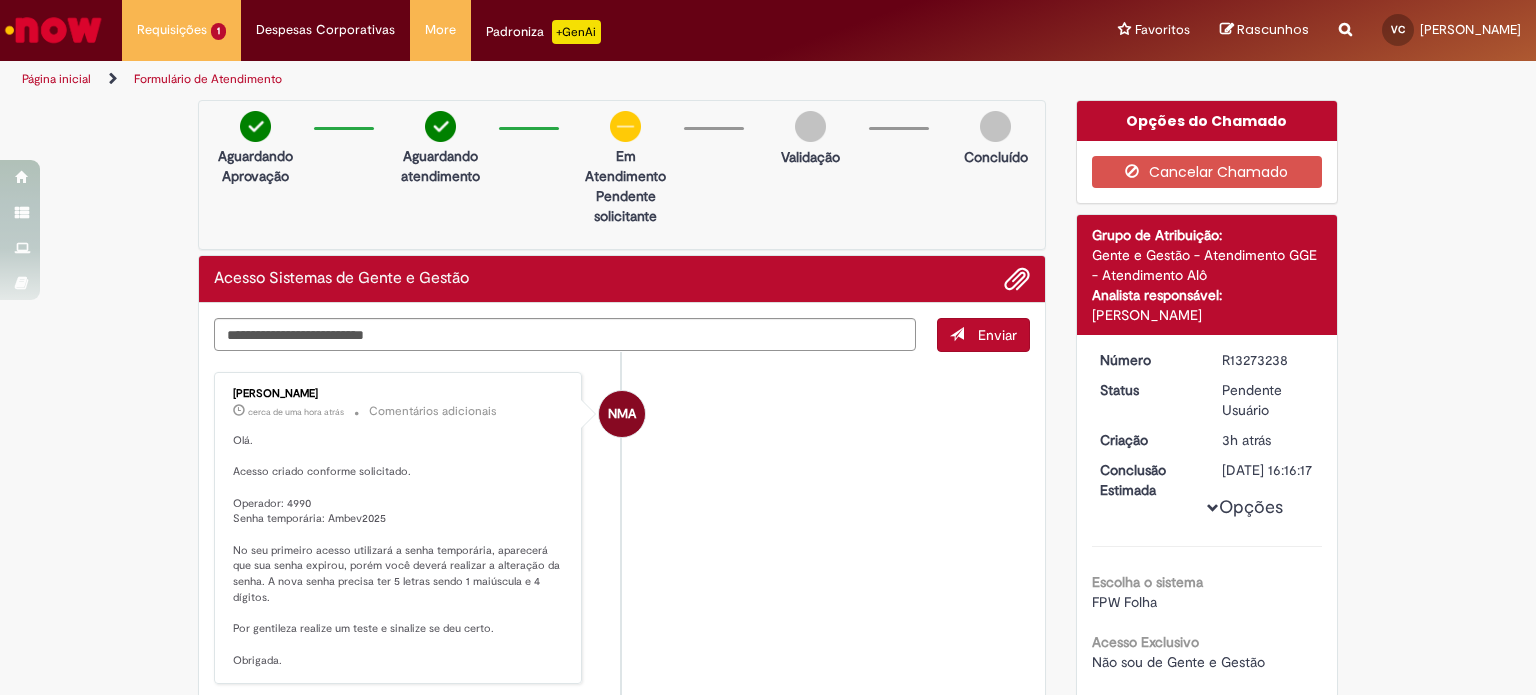 scroll, scrollTop: 200, scrollLeft: 0, axis: vertical 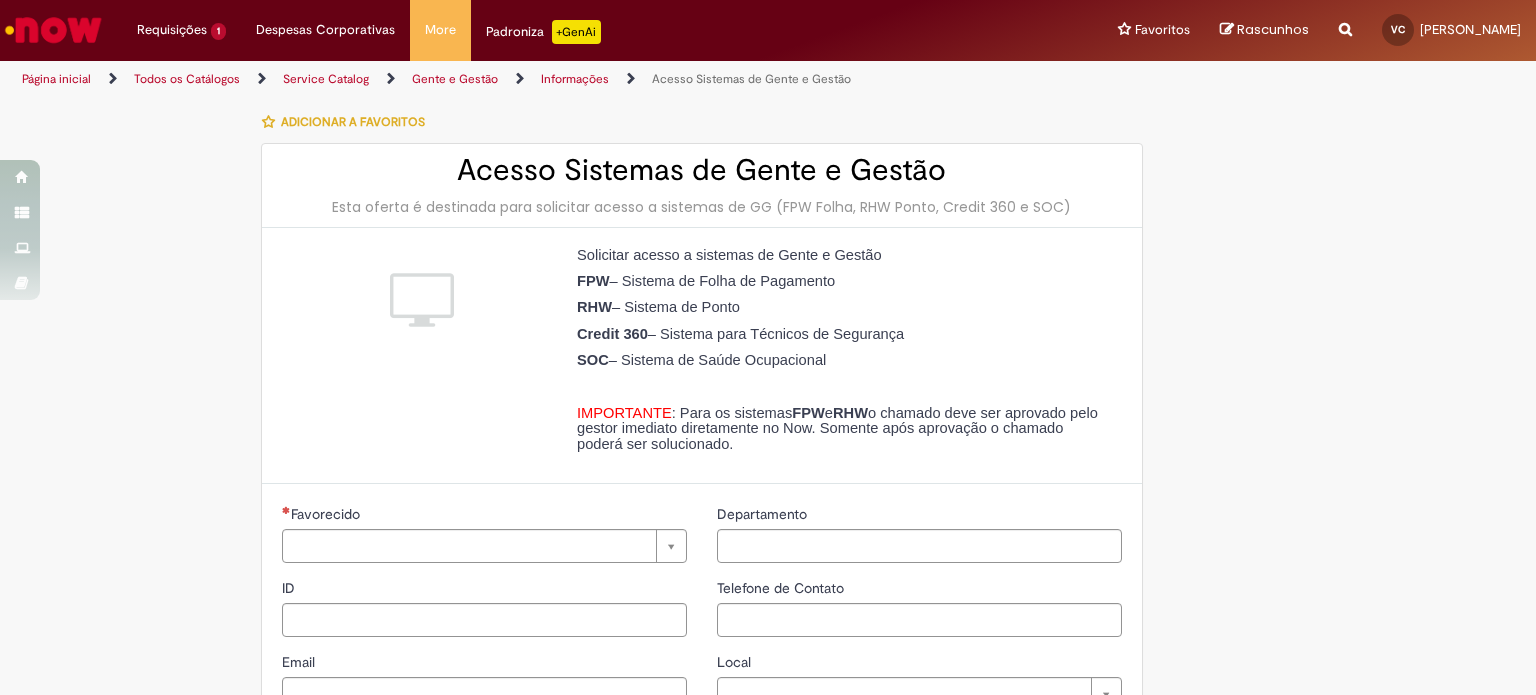 type on "**********" 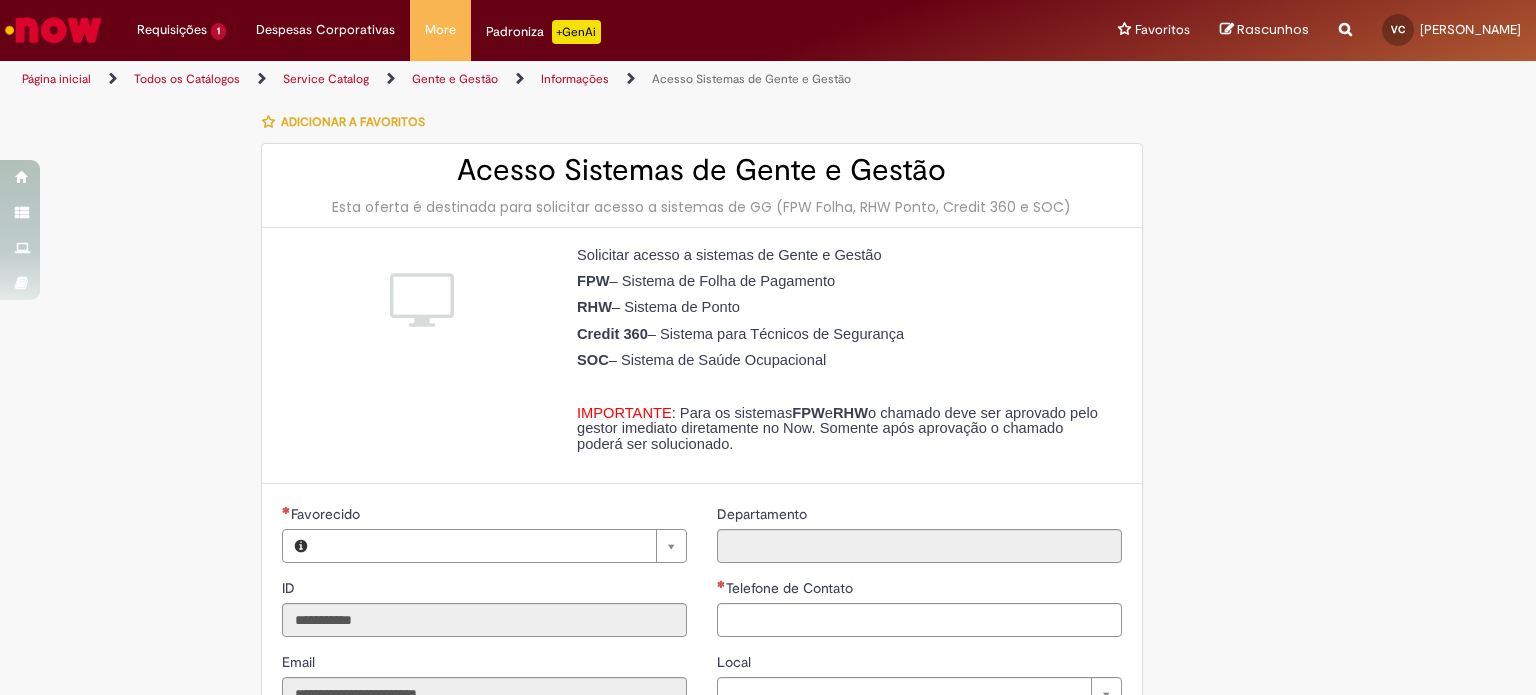 type on "**********" 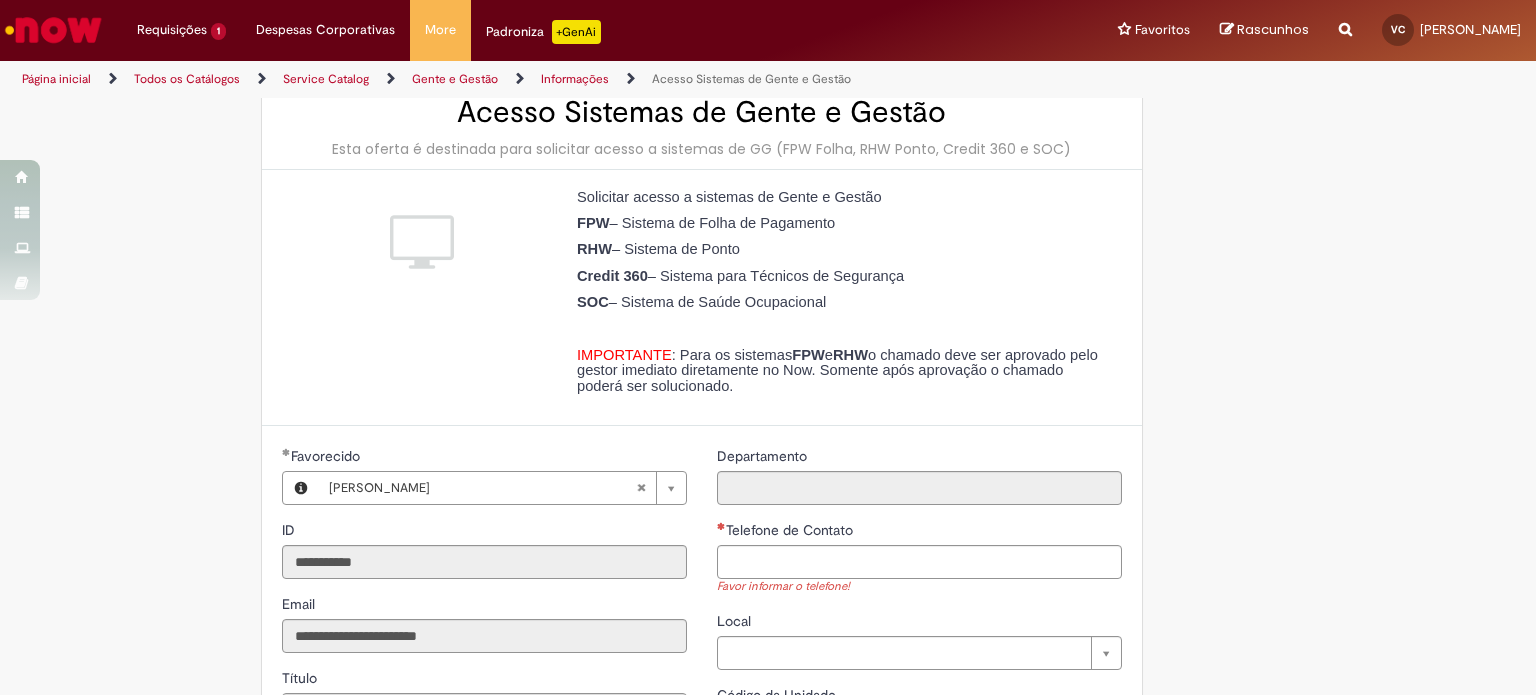 scroll, scrollTop: 0, scrollLeft: 0, axis: both 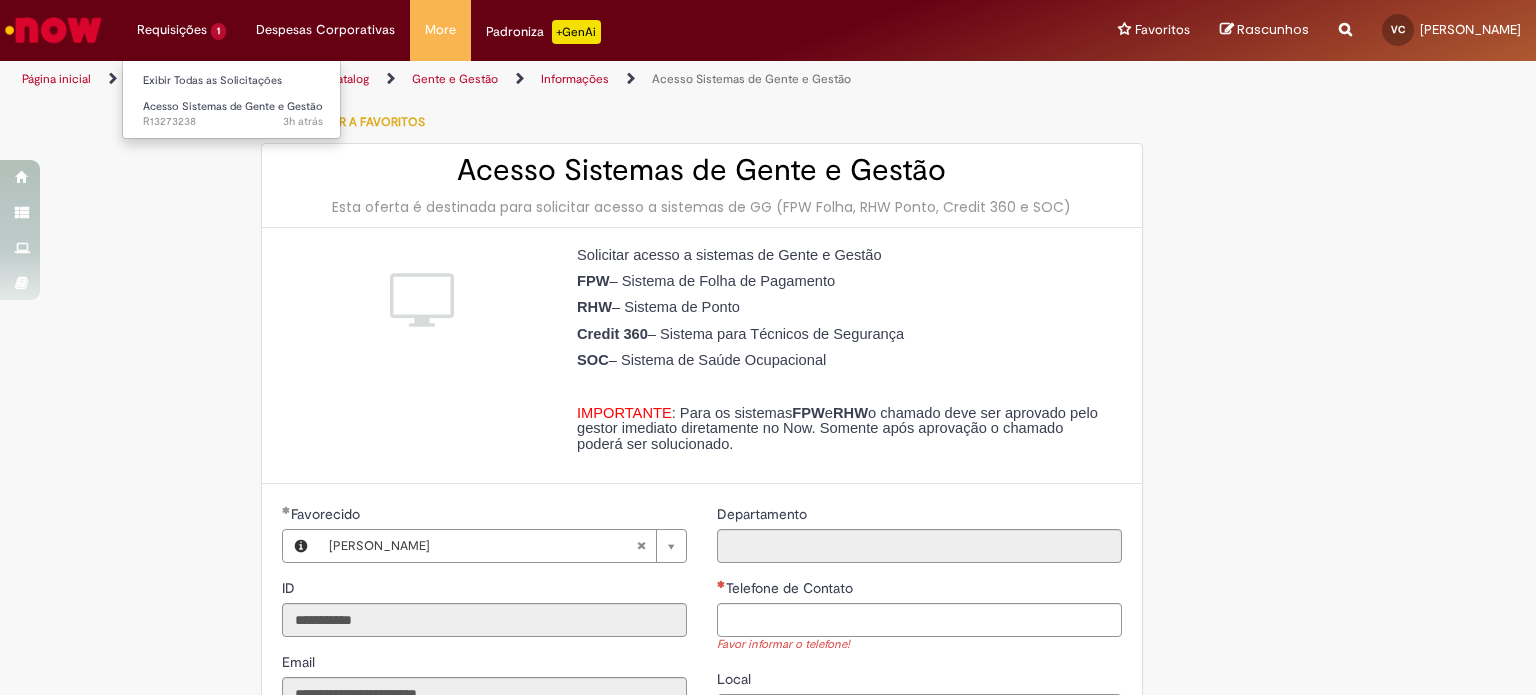 click on "Requisições   1
Exibir Todas as Solicitações
Acesso Sistemas de Gente e Gestão
3h atrás 3 horas atrás  R13273238" at bounding box center (181, 30) 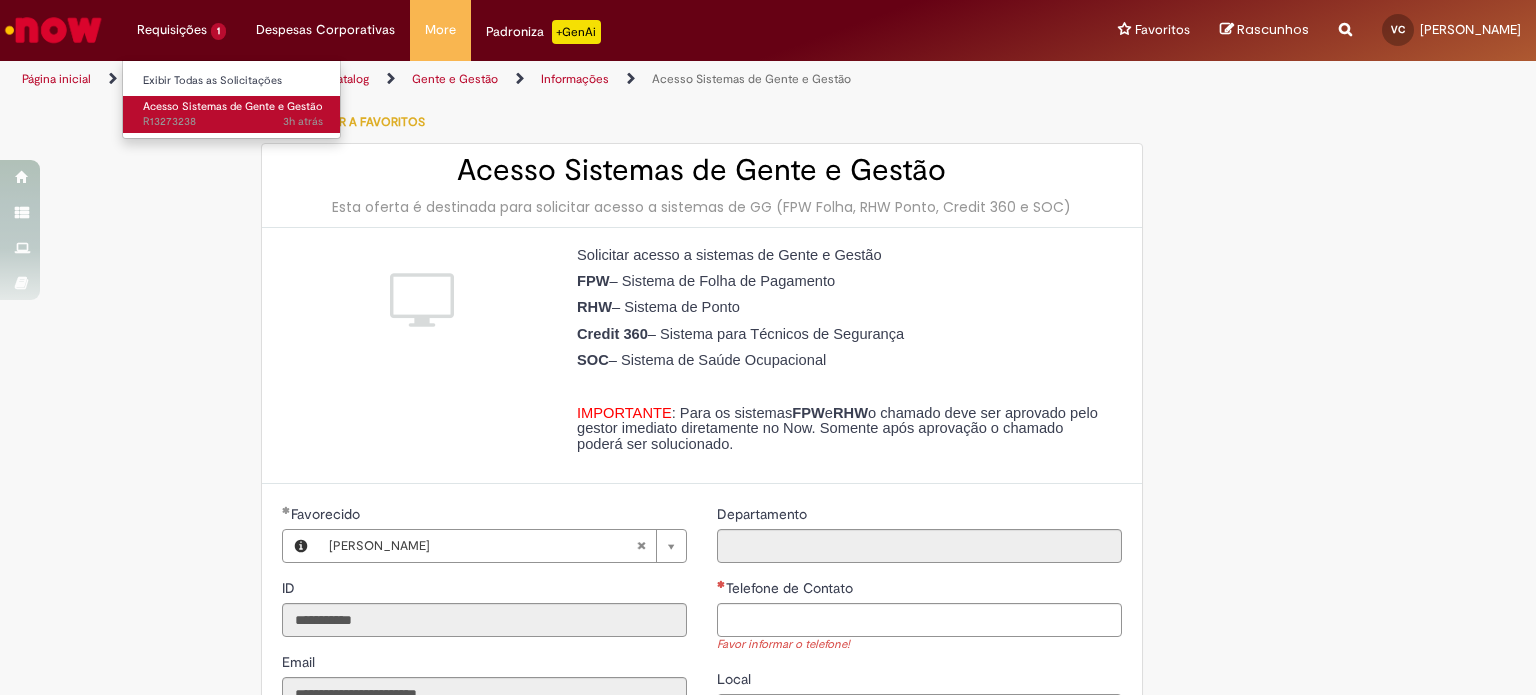 click on "Acesso Sistemas de Gente e Gestão" at bounding box center [233, 106] 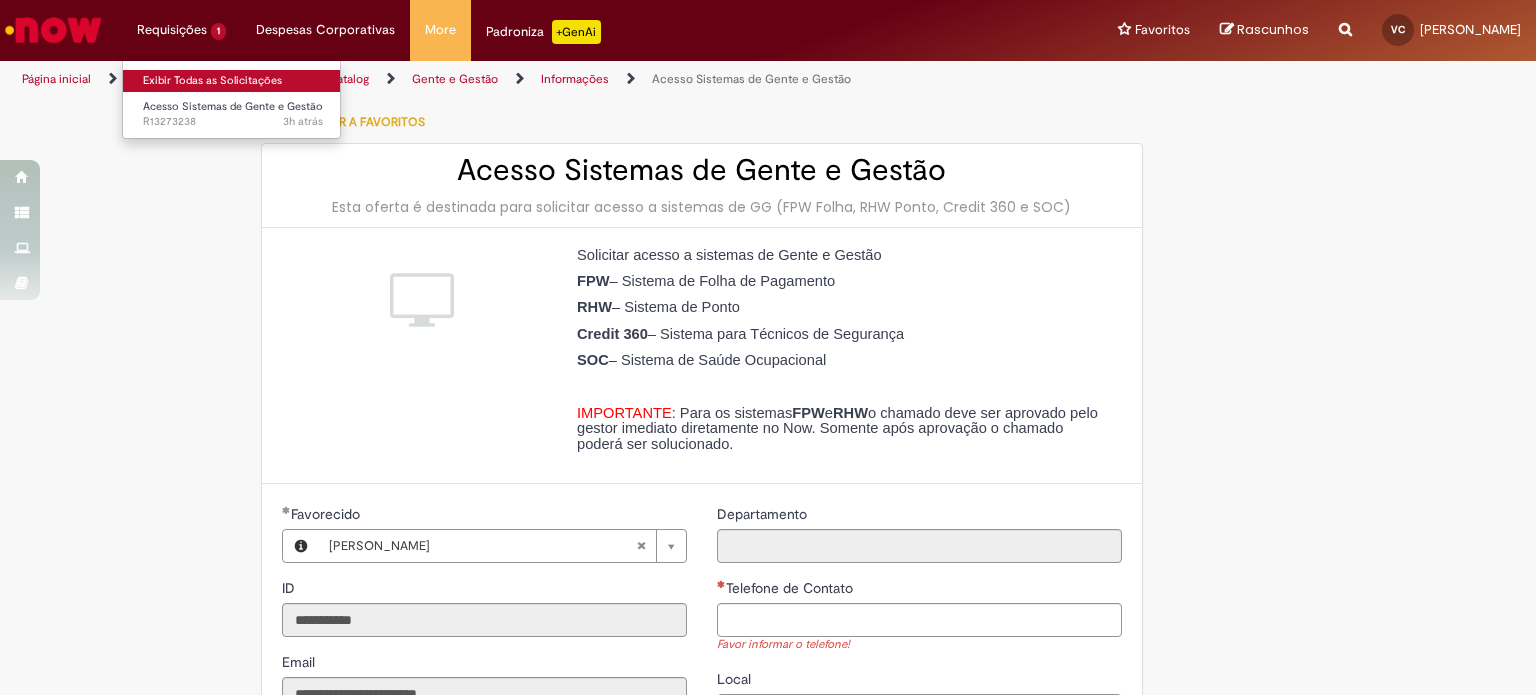 click on "Exibir Todas as Solicitações" at bounding box center [233, 81] 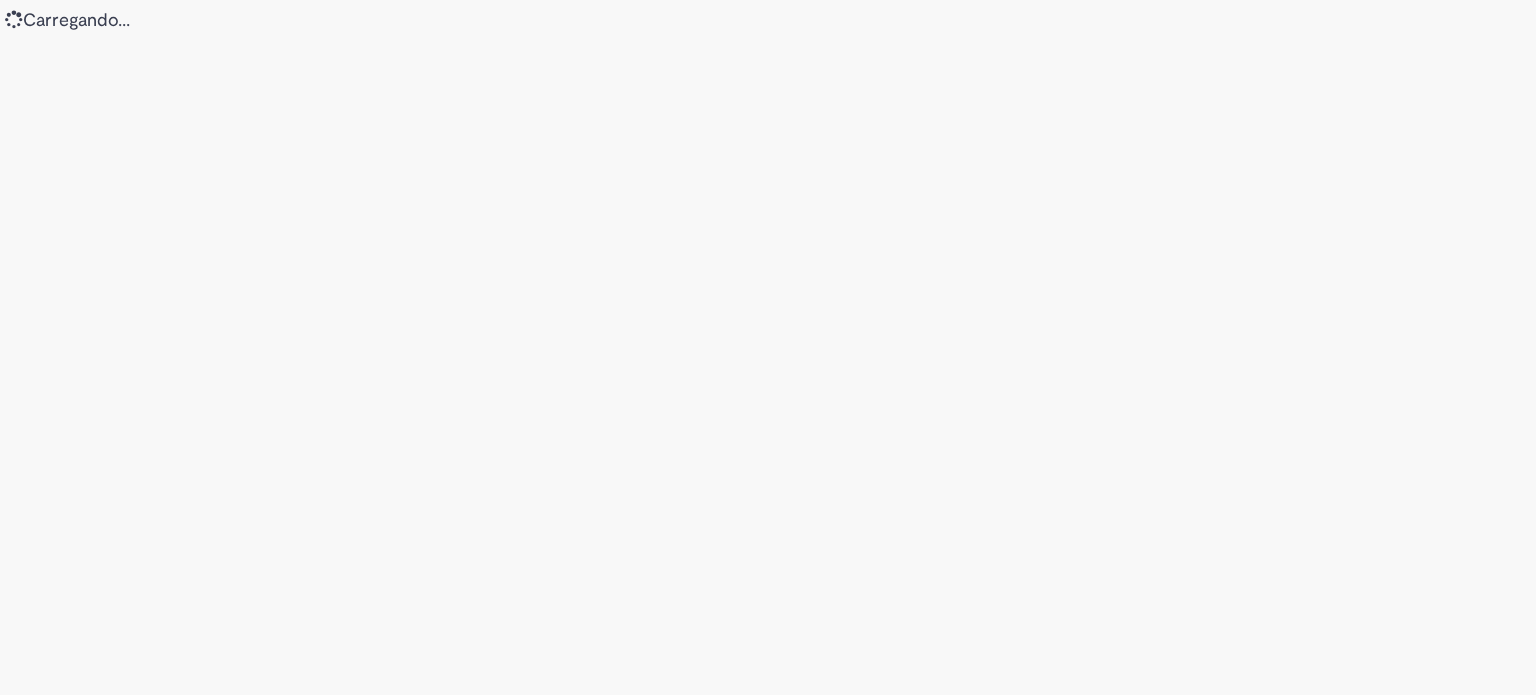 scroll, scrollTop: 0, scrollLeft: 0, axis: both 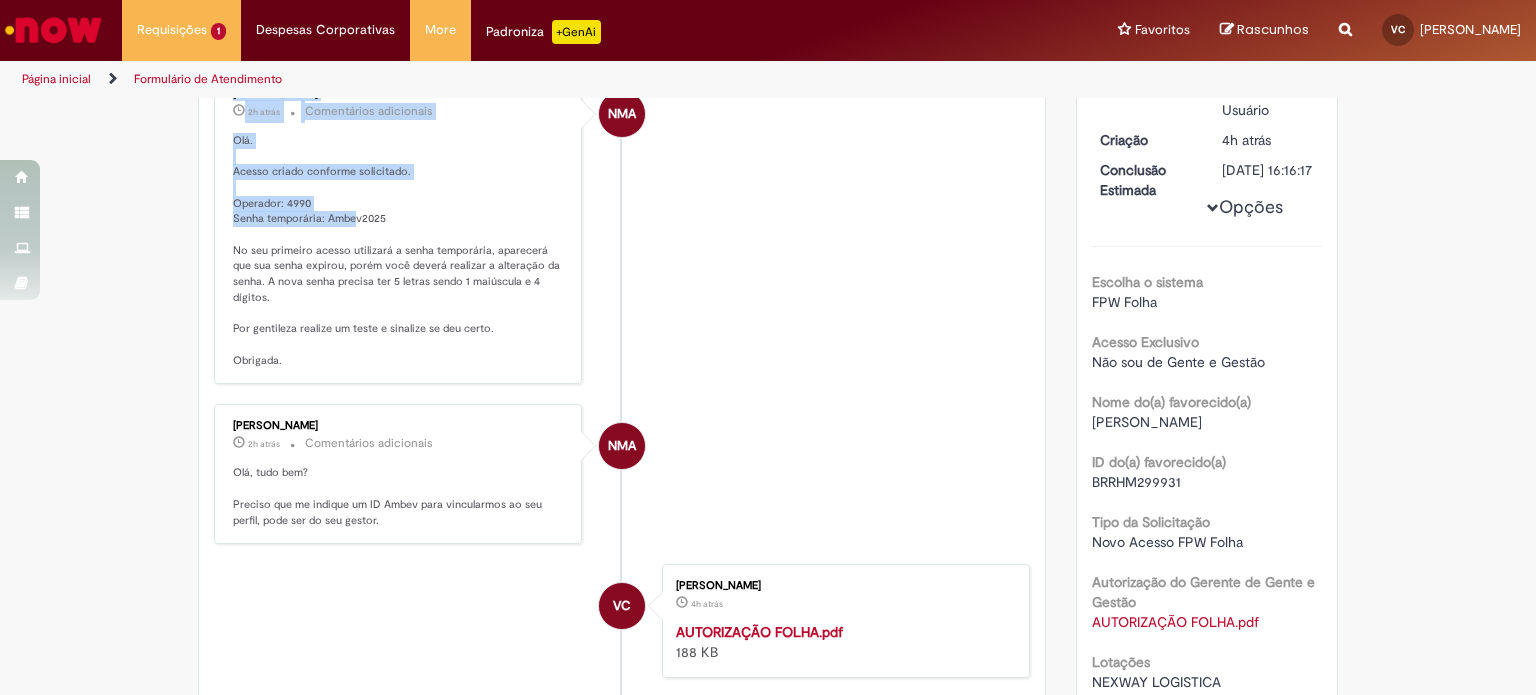 drag, startPoint x: 208, startPoint y: 225, endPoint x: 369, endPoint y: 232, distance: 161.1521 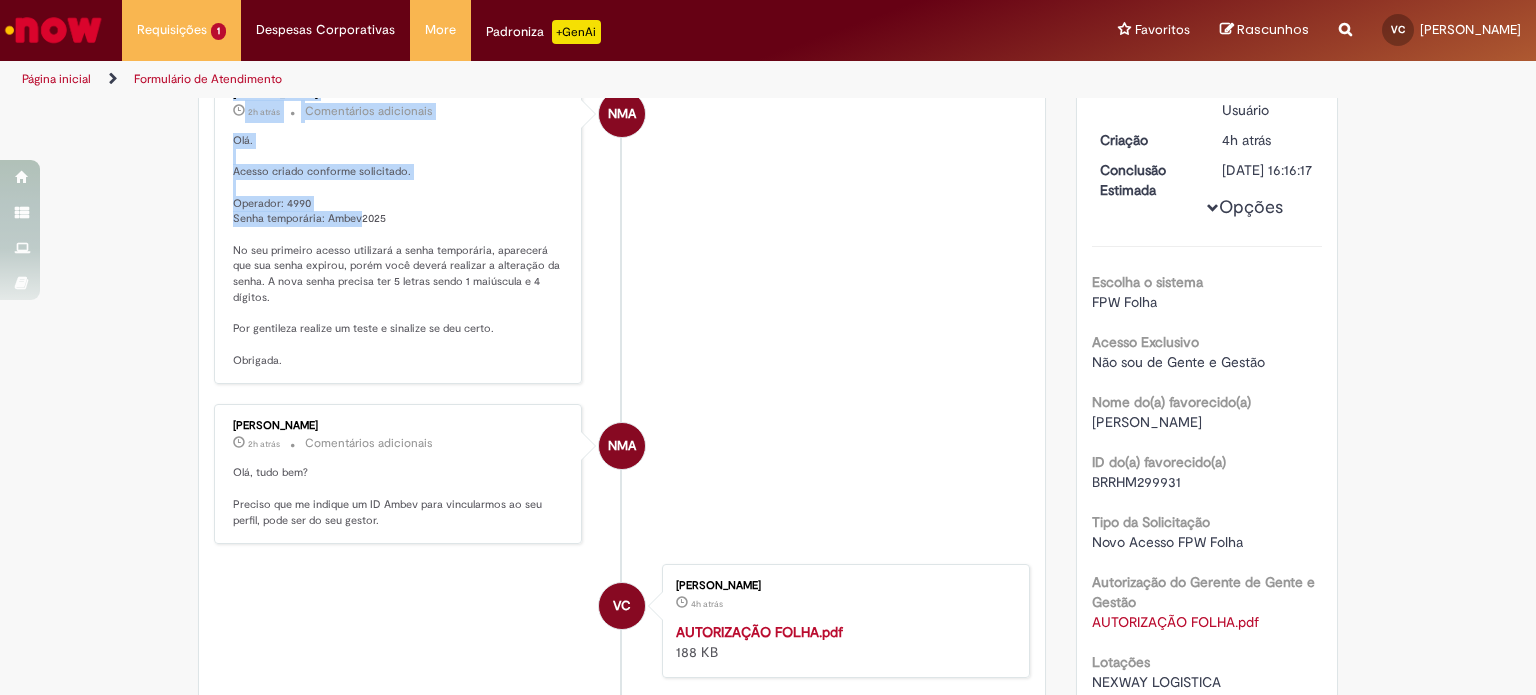 click on "Olá.
Acesso criado conforme solicitado.
Operador: 4990
Senha temporária: Ambev2025
No seu primeiro acesso utilizará a senha temporária, aparecerá que sua senha expirou, porém você deverá realizar a alteração da senha. A nova senha precisa ter 5 letras sendo 1 maiúscula e 4 dígitos.
Por gentileza realize um teste e sinalize se deu certo.
Obrigada." at bounding box center (399, 251) 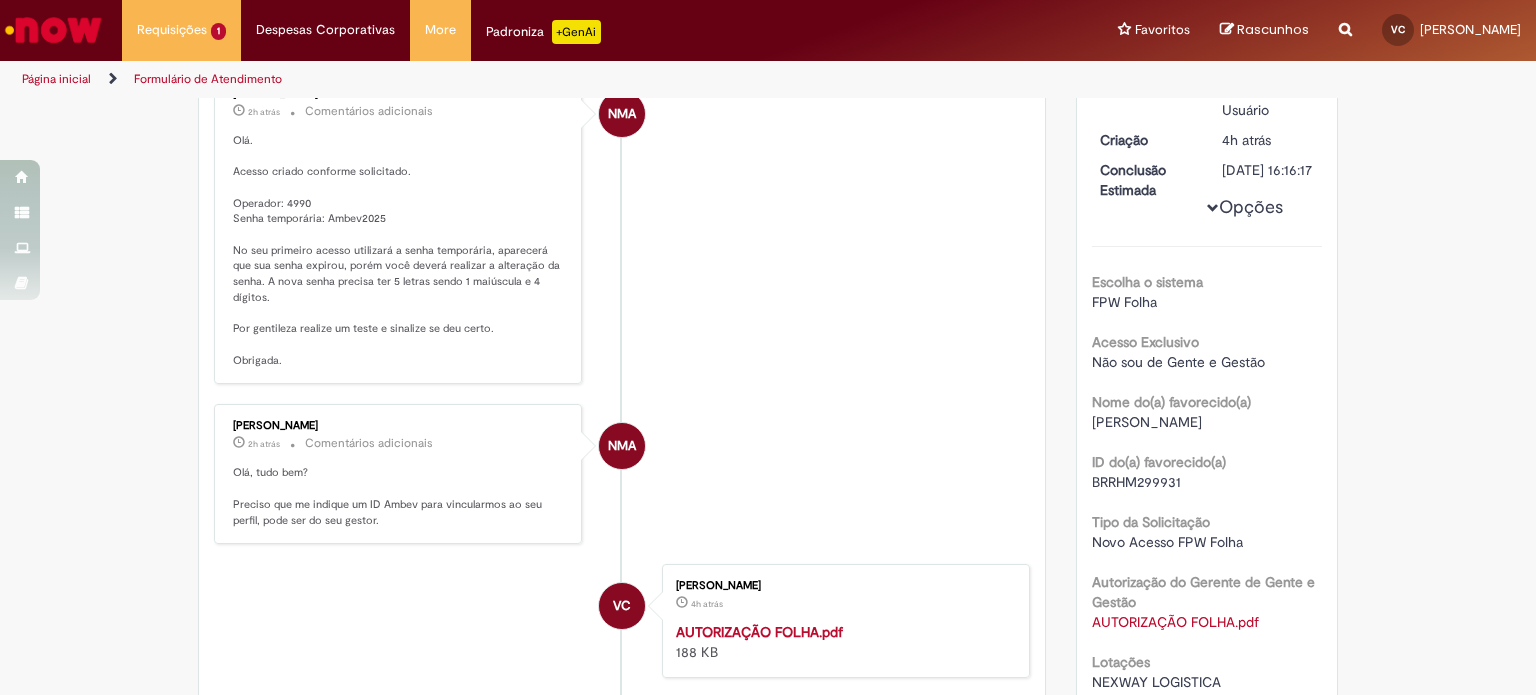 scroll, scrollTop: 200, scrollLeft: 0, axis: vertical 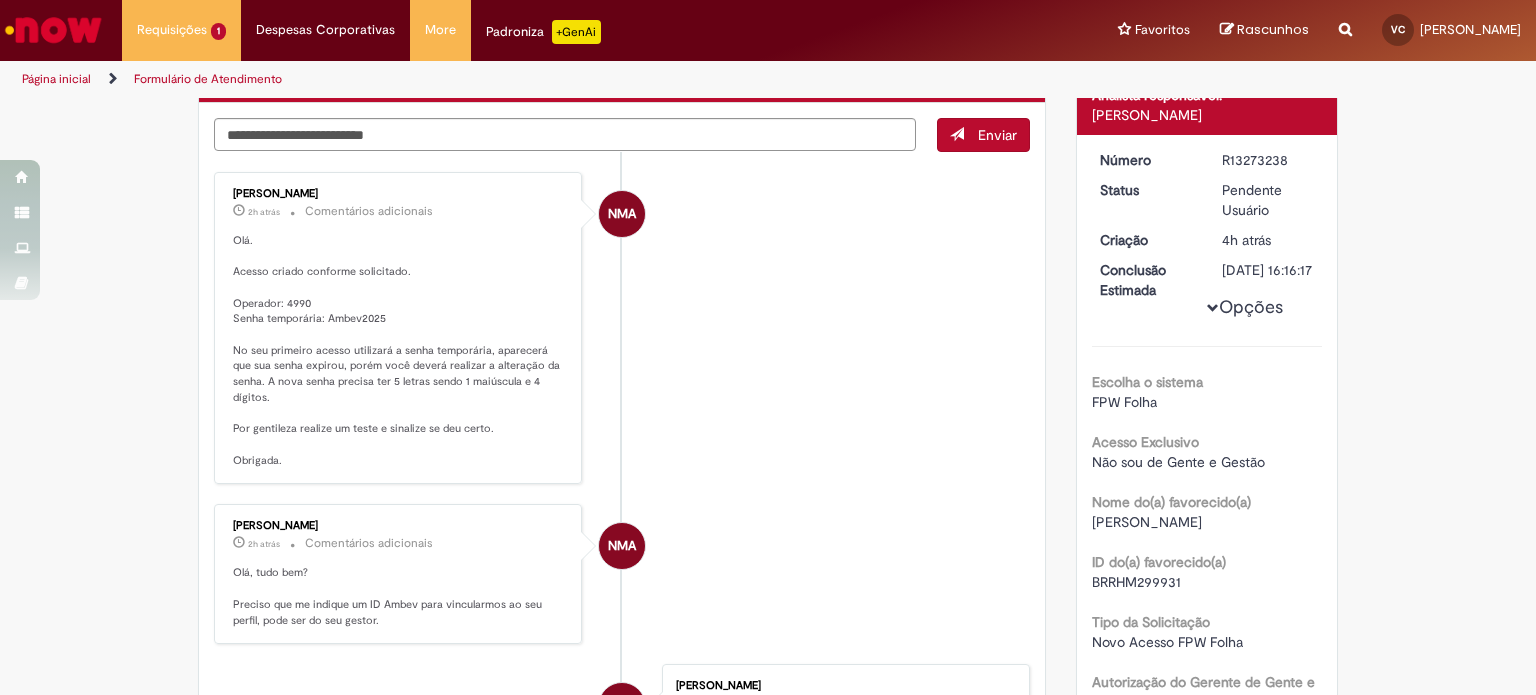 click on "NMA
[PERSON_NAME]
2h atrás 2 horas atrás     Comentários adicionais
[GEOGRAPHIC_DATA].
Acesso criado conforme solicitado.
Operador: 4990
Senha temporária: Ambev2025
No seu primeiro acesso utilizará a senha temporária, aparecerá que sua senha expirou, porém você deverá realizar a alteração da senha. A nova senha precisa ter 5 letras sendo 1 maiúscula e 4 dígitos.
Por gentileza realize um teste e sinalize se deu certo.
Obrigada." at bounding box center [622, 328] 